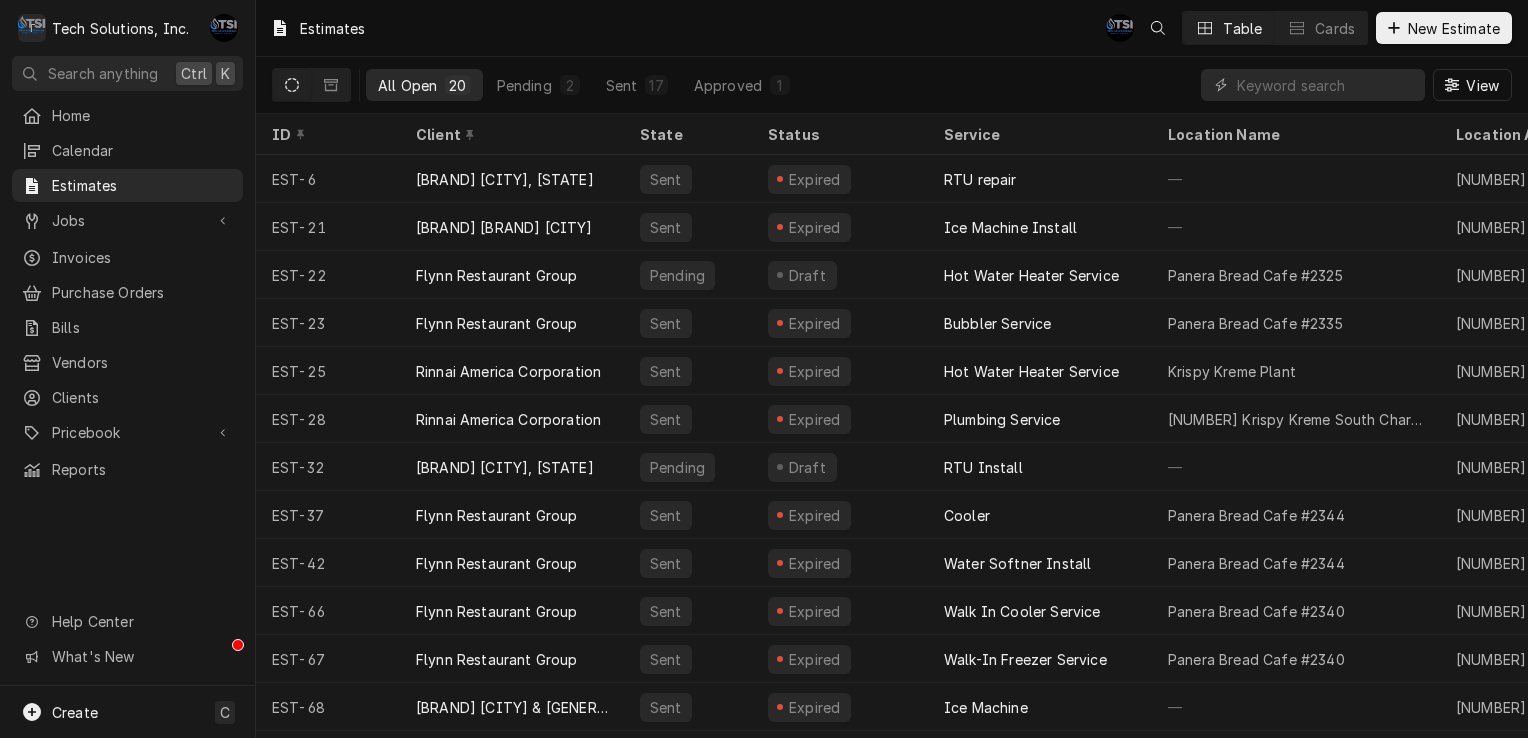 scroll, scrollTop: 0, scrollLeft: 0, axis: both 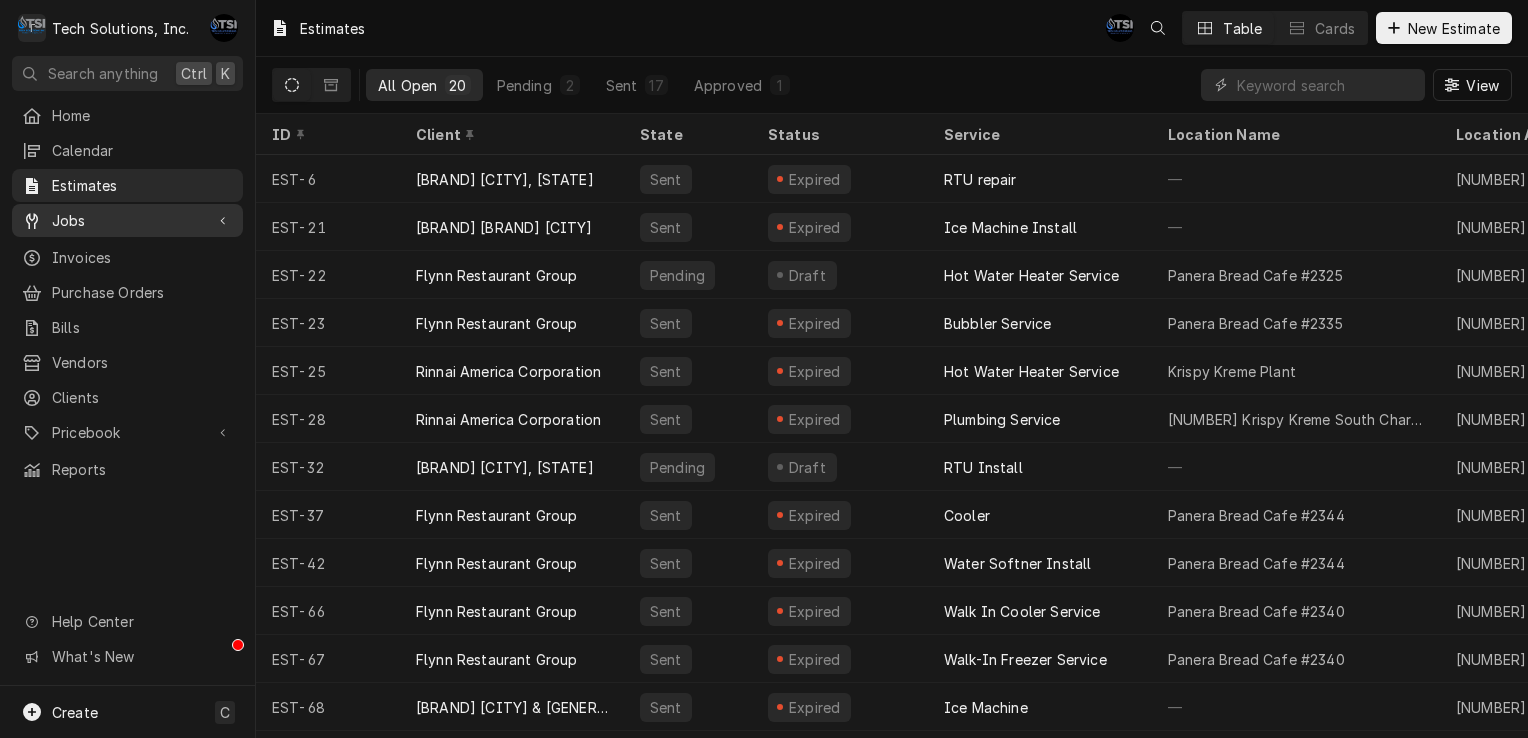 click on "Jobs" at bounding box center (127, 220) 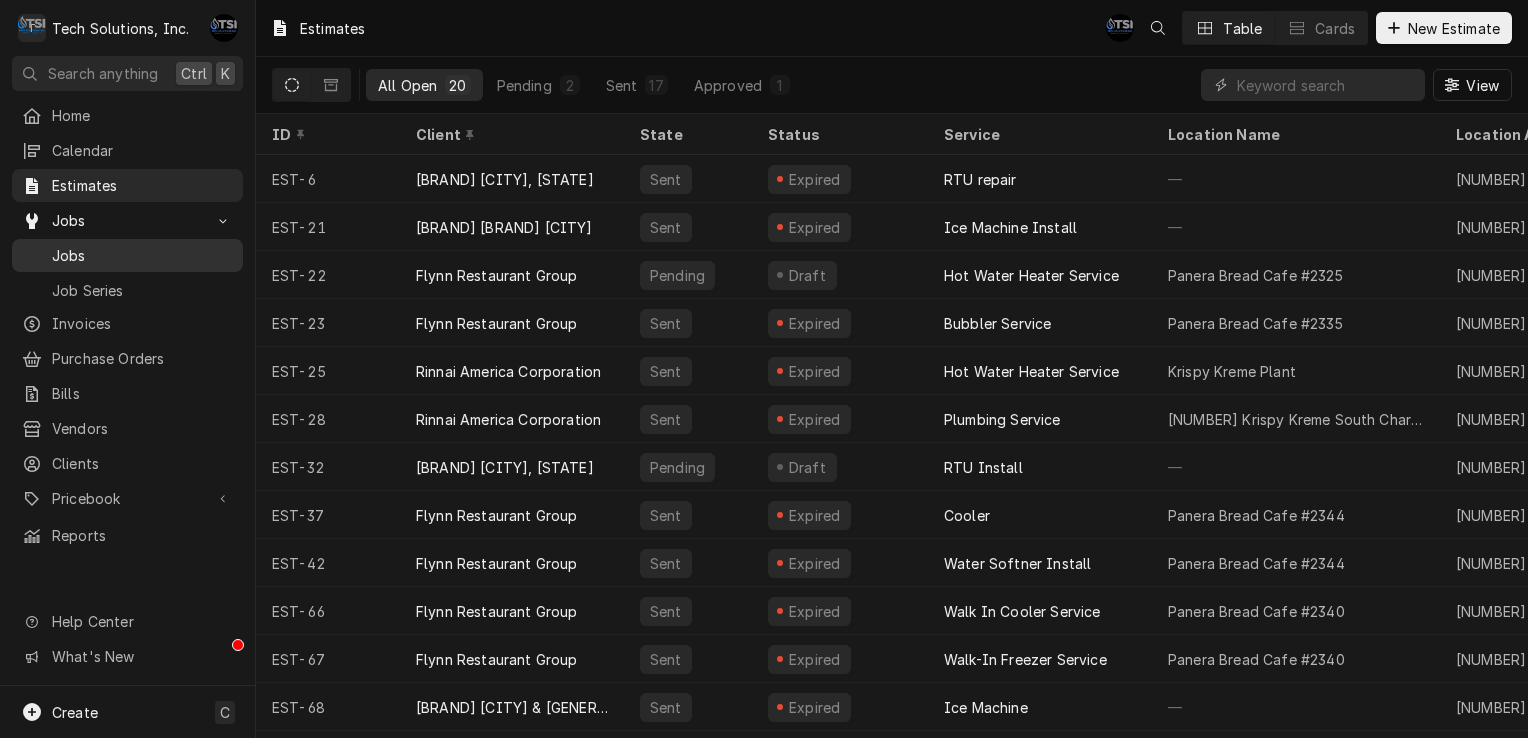 click on "Jobs" at bounding box center (142, 255) 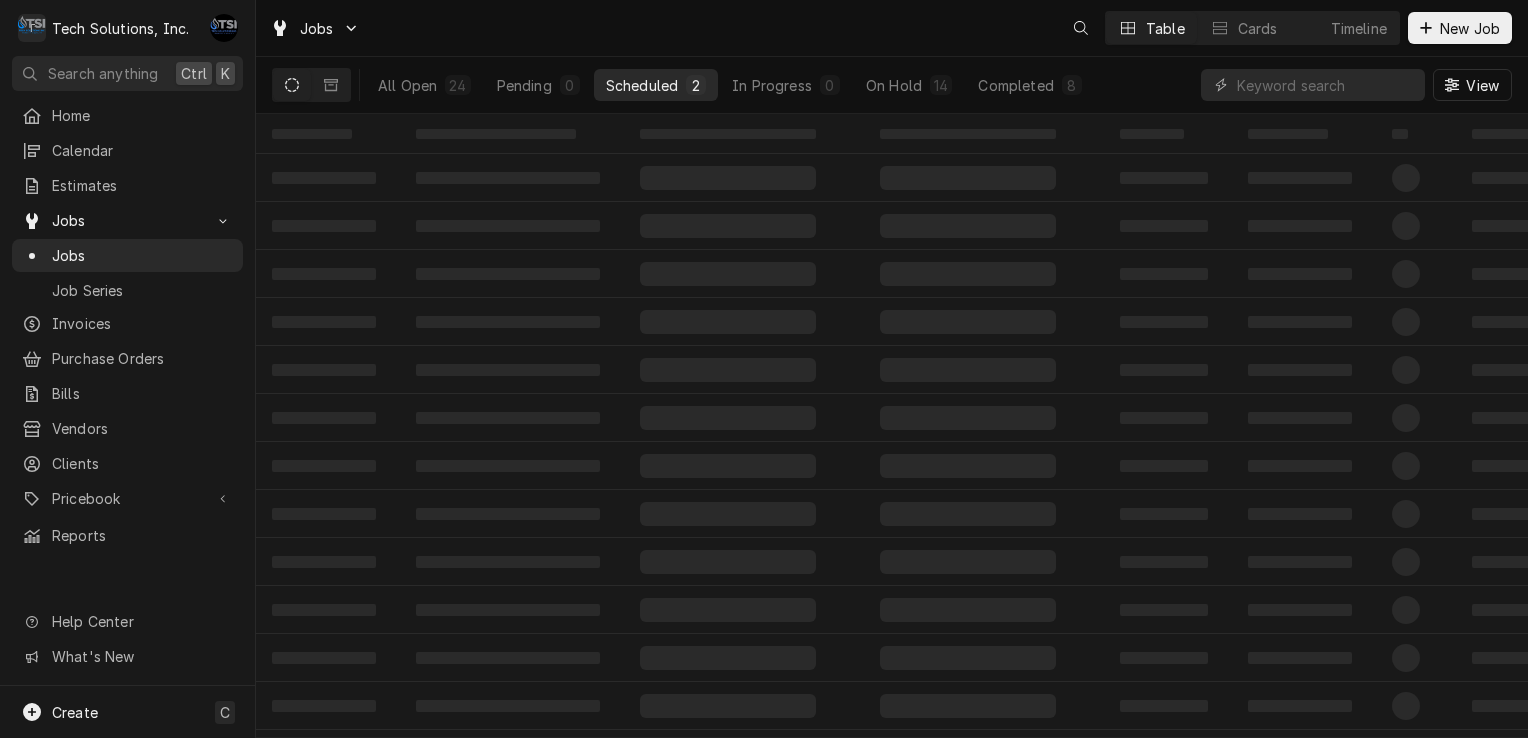 scroll, scrollTop: 0, scrollLeft: 0, axis: both 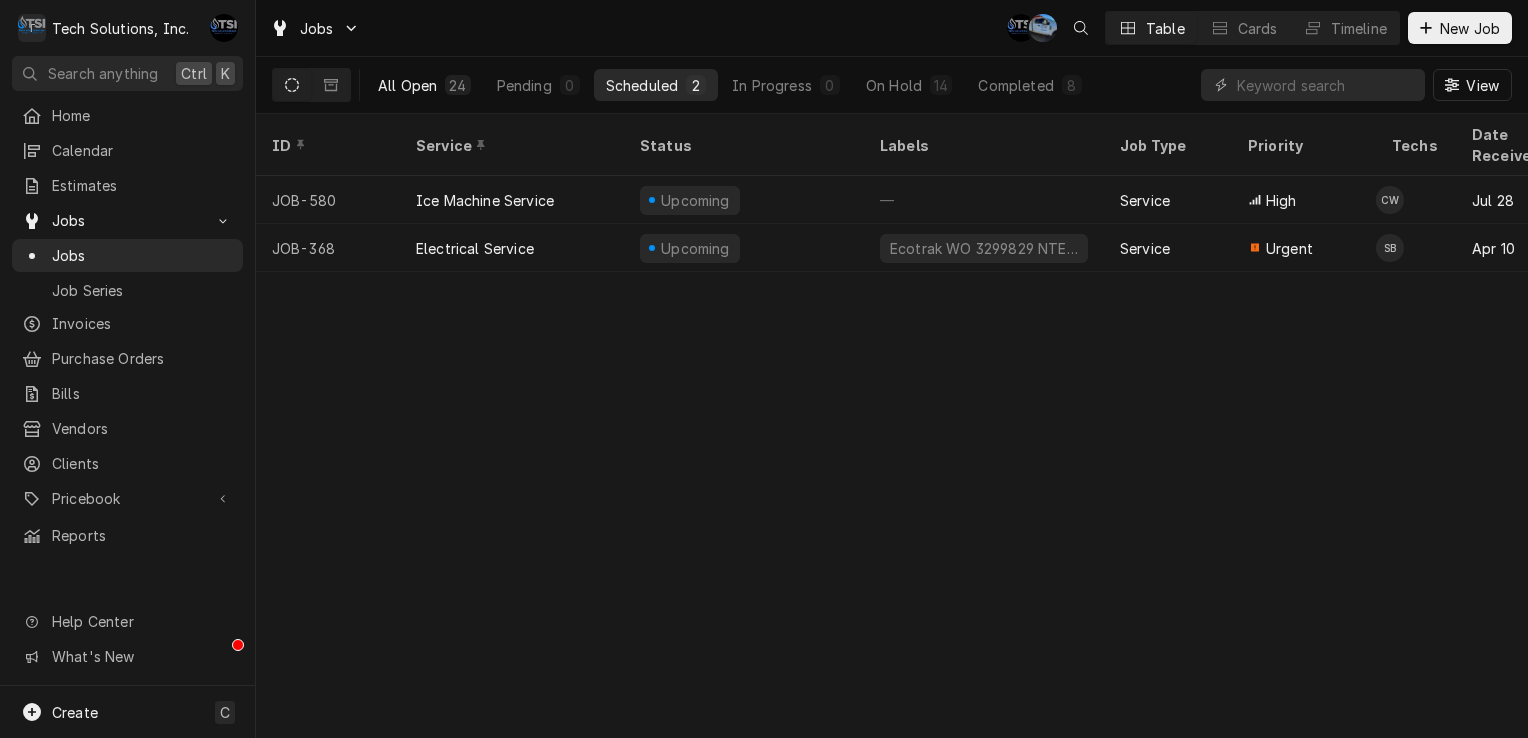 click on "24" at bounding box center [457, 85] 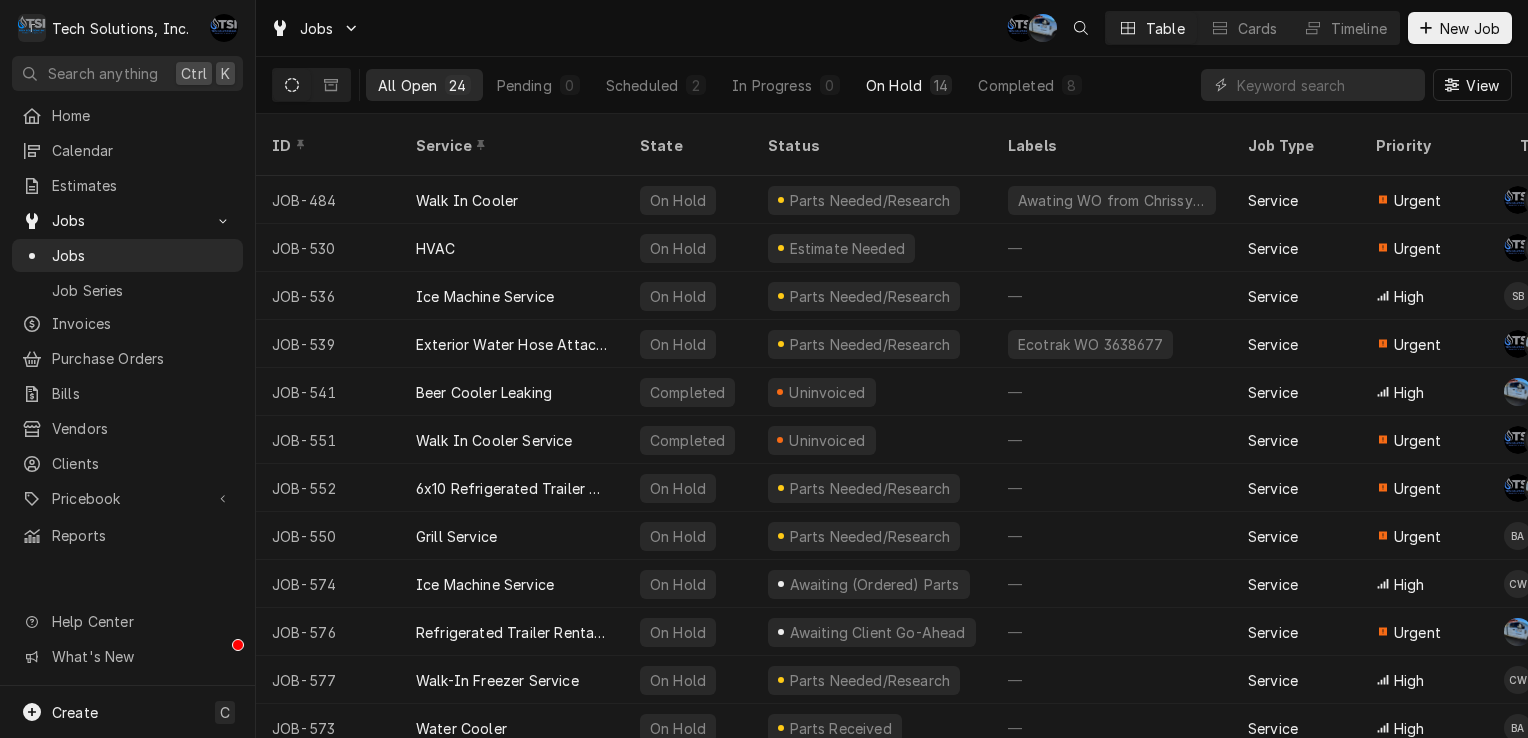 click on "On Hold 14" at bounding box center (909, 85) 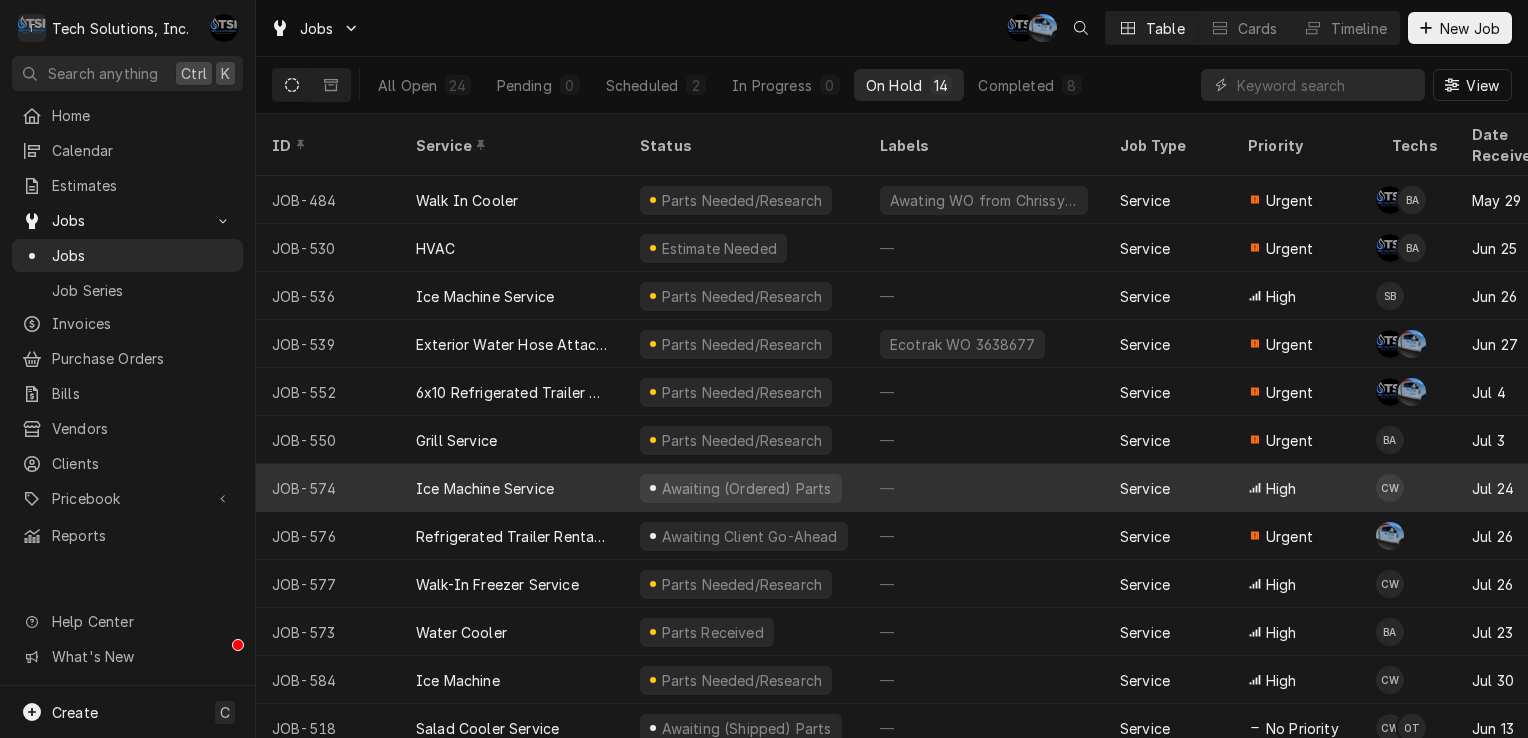 scroll, scrollTop: 100, scrollLeft: 0, axis: vertical 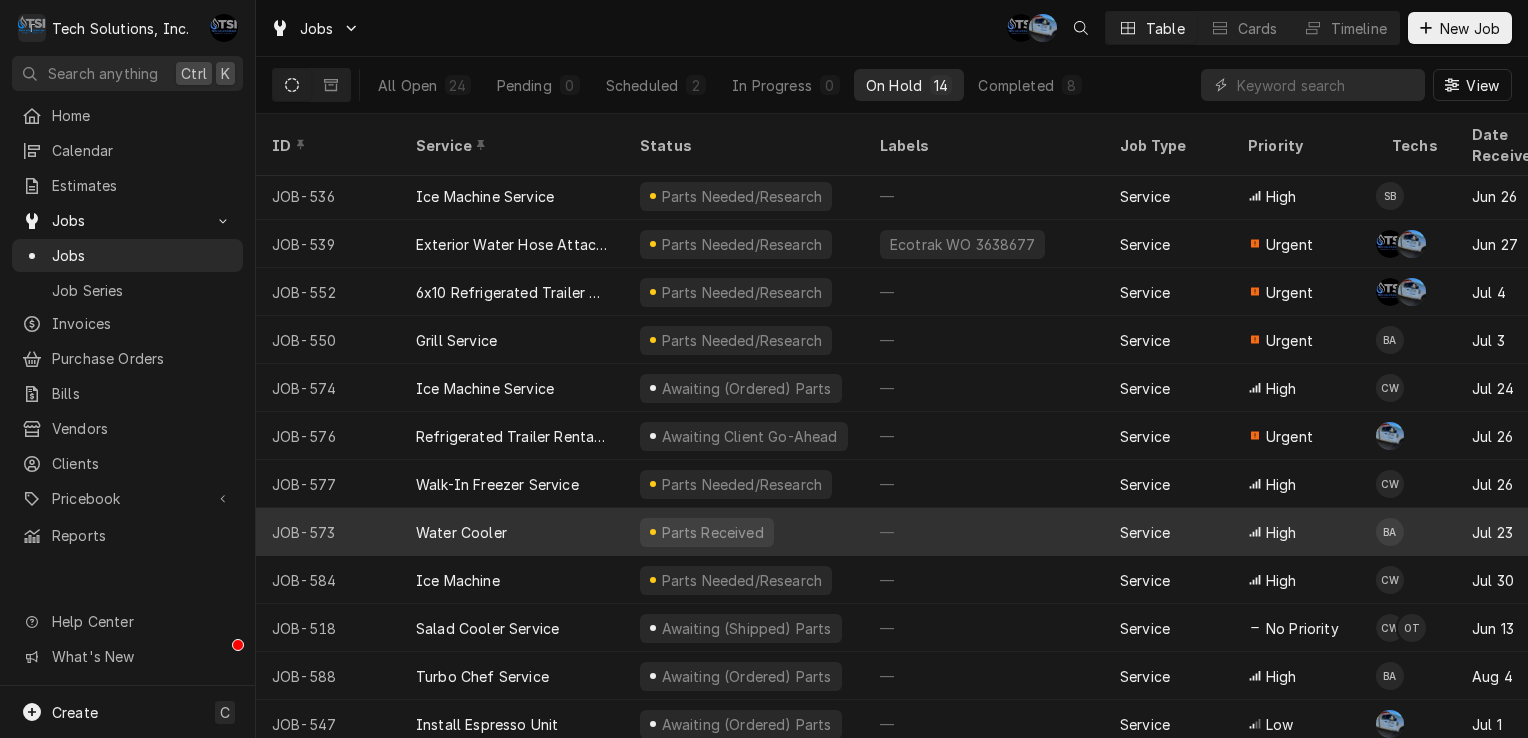 click on "Water Cooler" at bounding box center (512, 532) 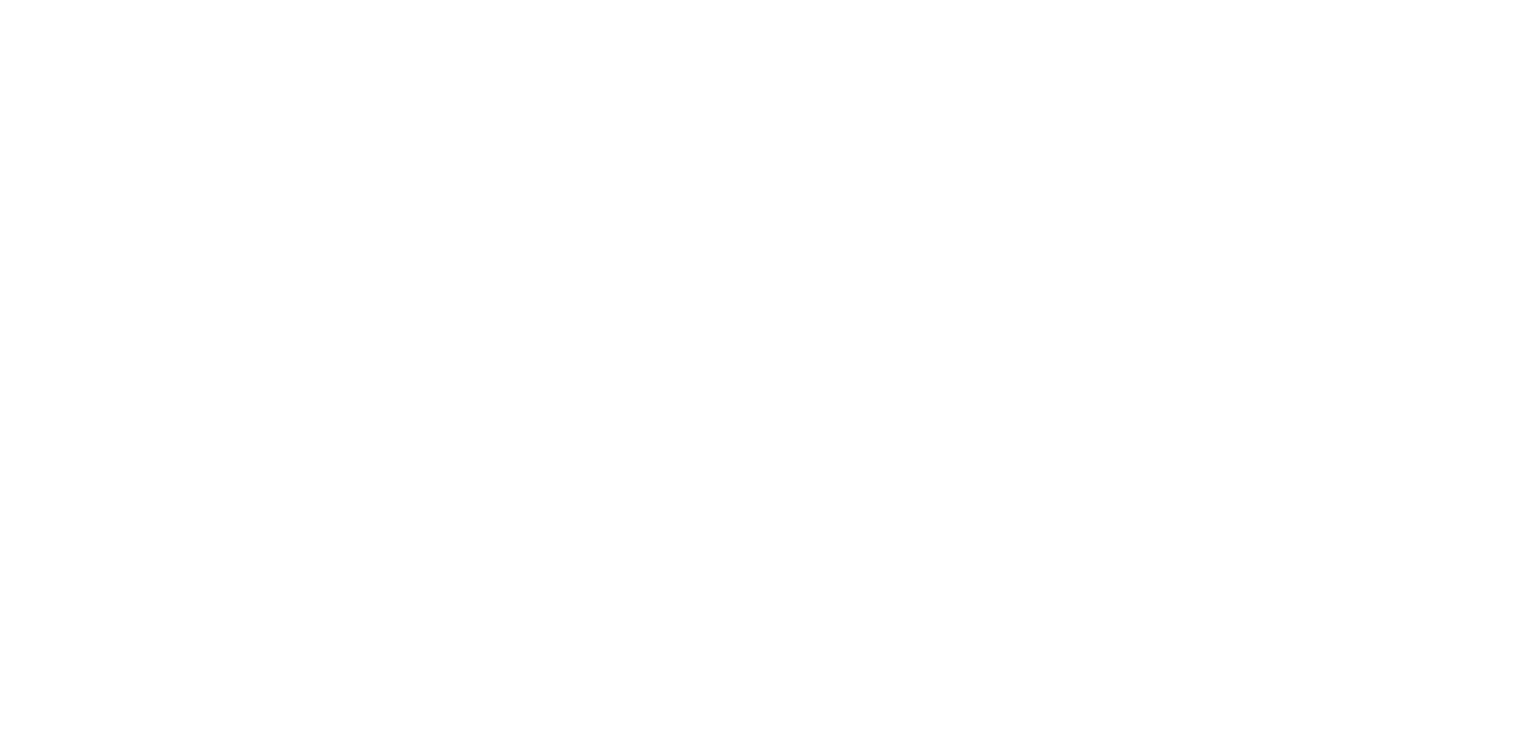 scroll, scrollTop: 0, scrollLeft: 0, axis: both 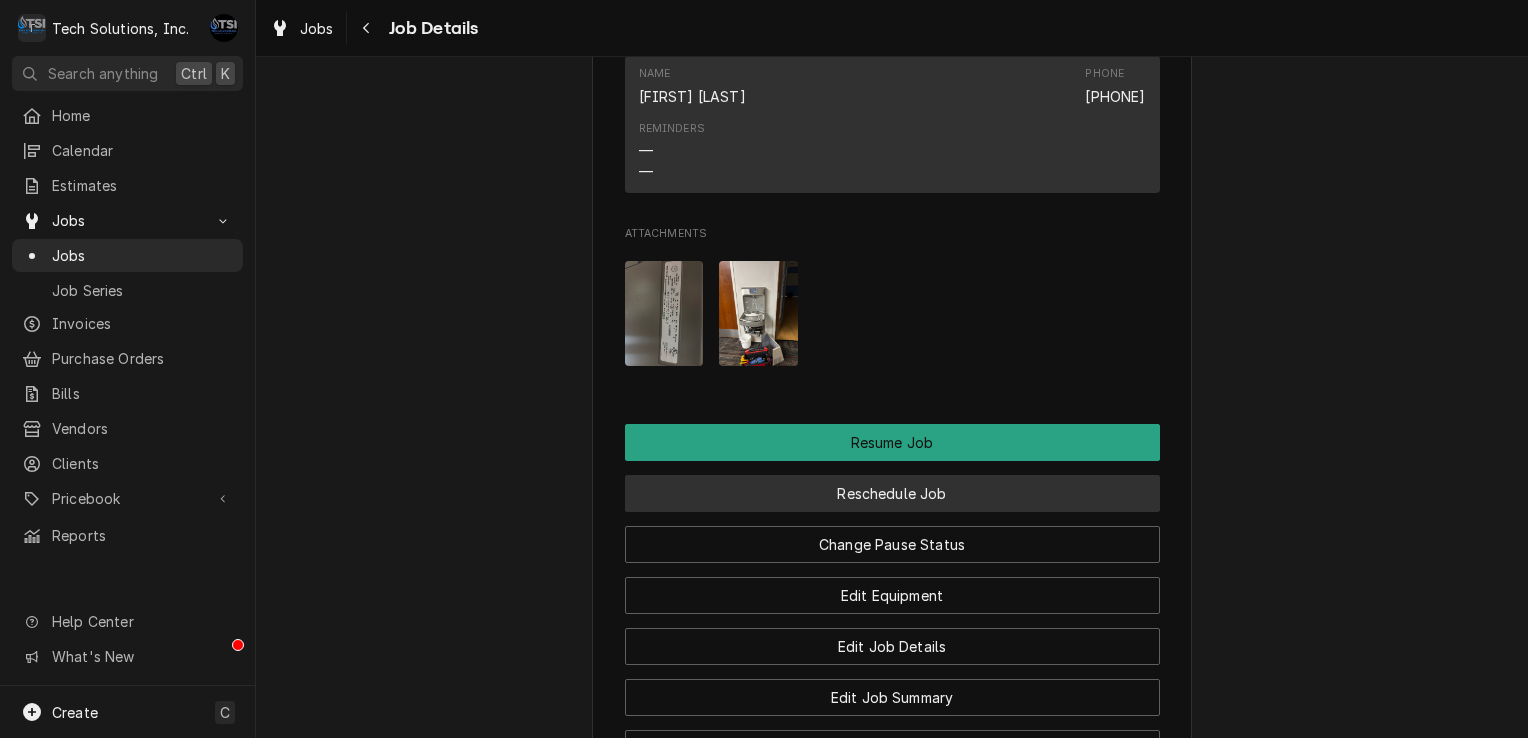 click on "Reschedule Job" at bounding box center (892, 493) 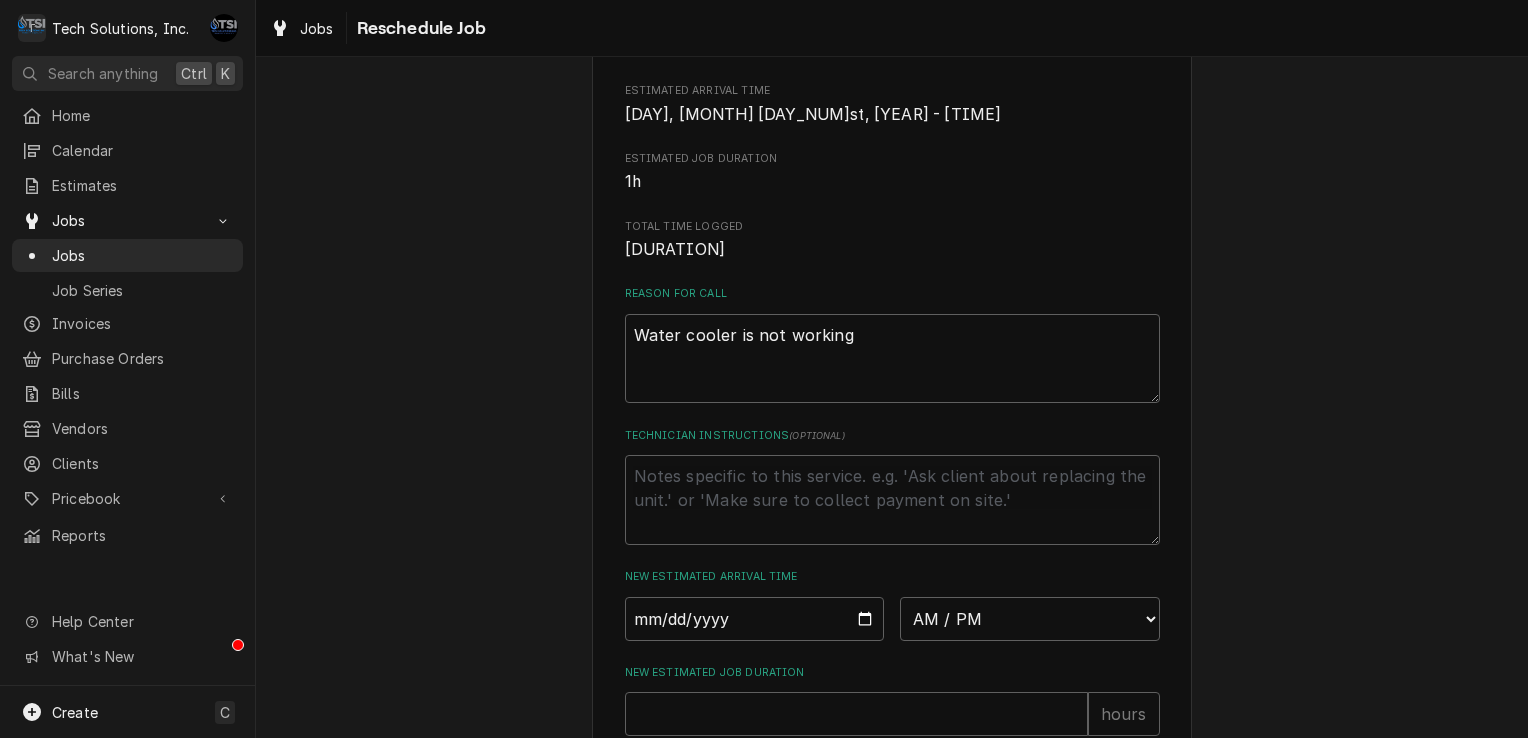 scroll, scrollTop: 400, scrollLeft: 0, axis: vertical 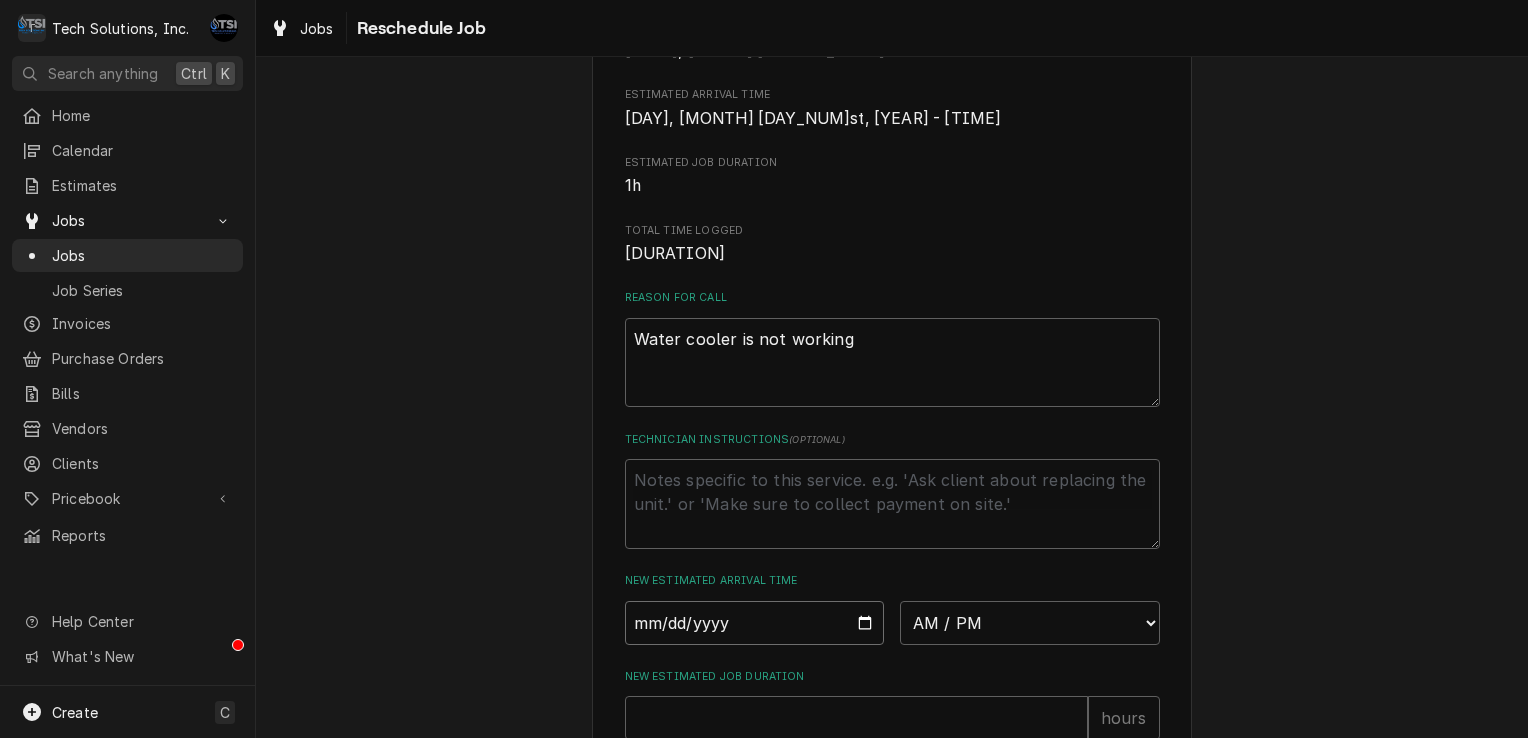 click at bounding box center [755, 623] 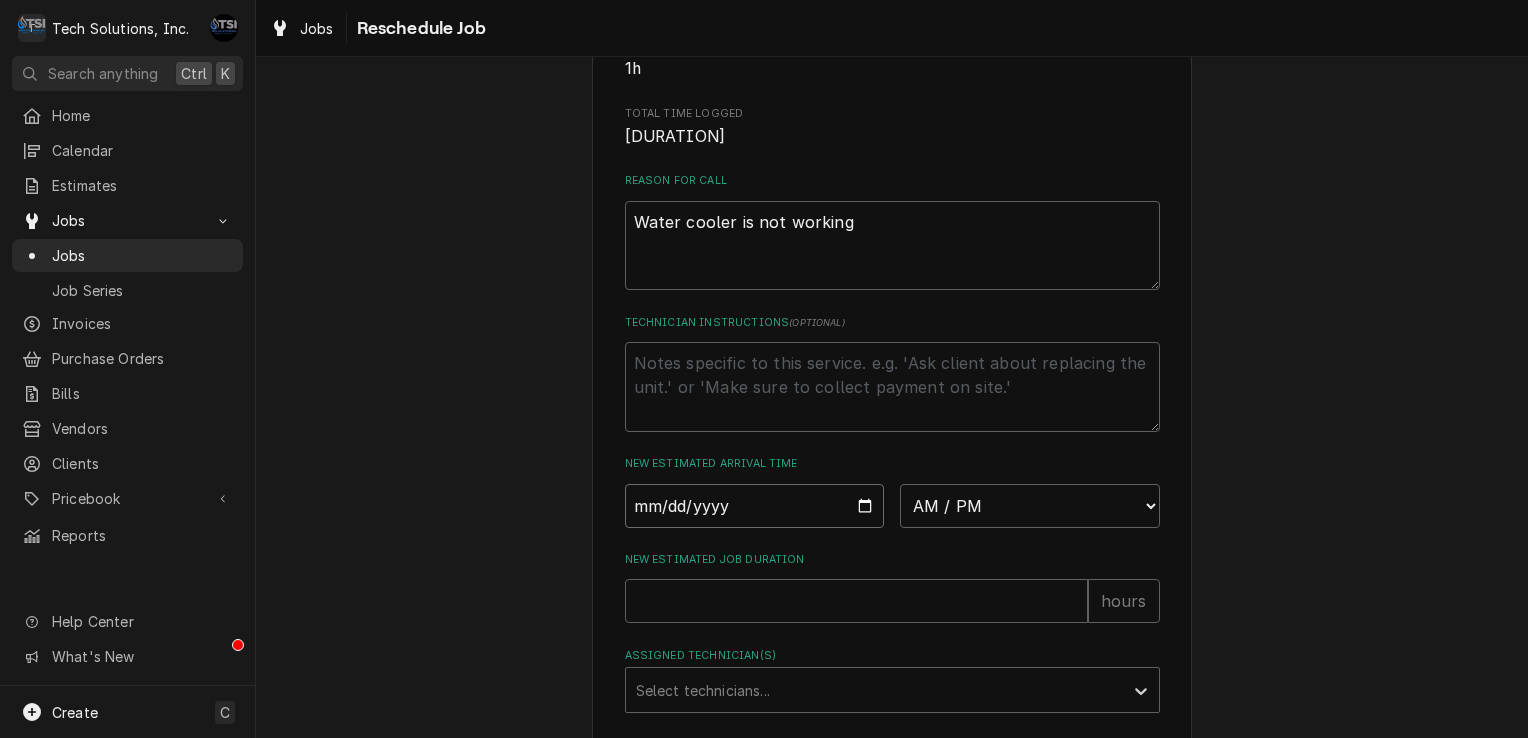 scroll, scrollTop: 600, scrollLeft: 0, axis: vertical 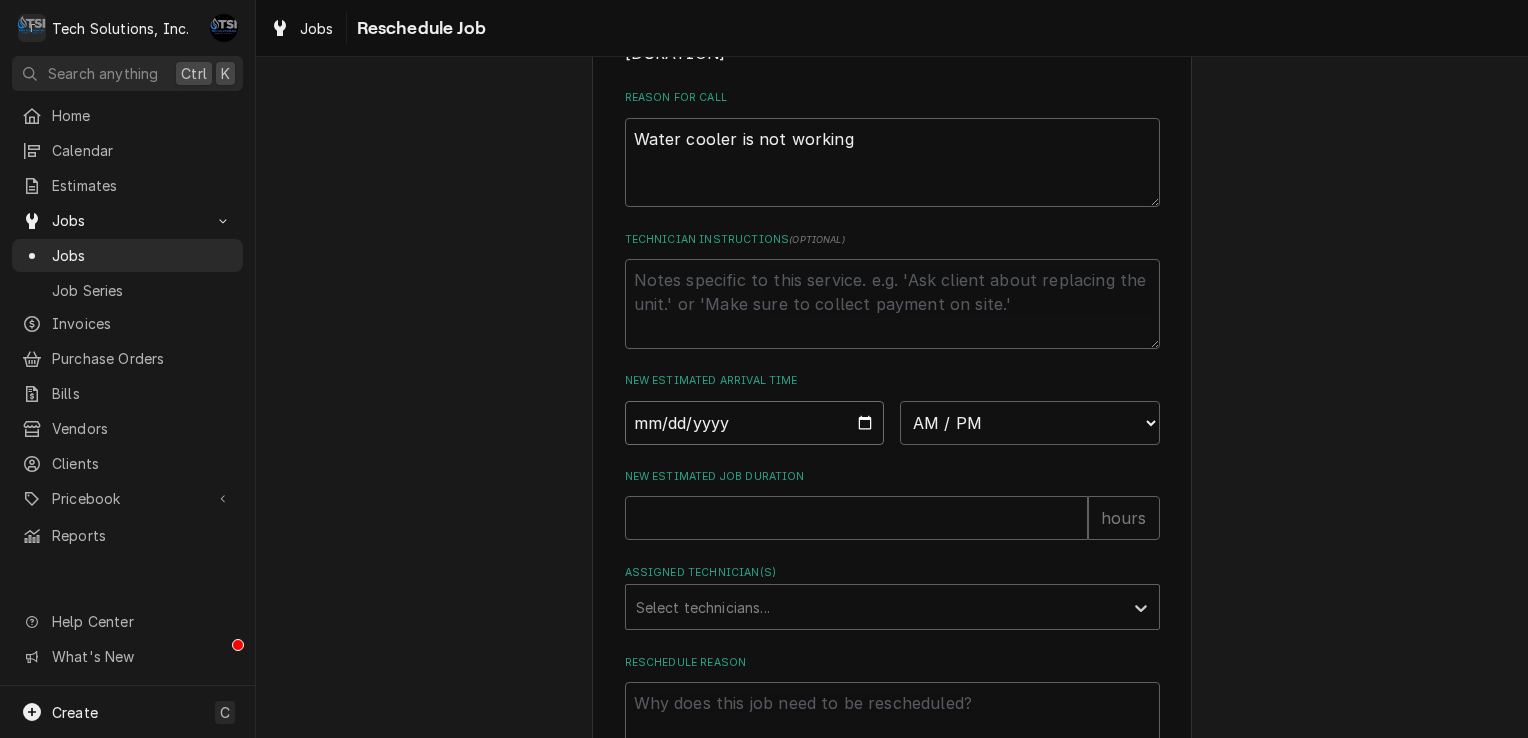 click at bounding box center [755, 423] 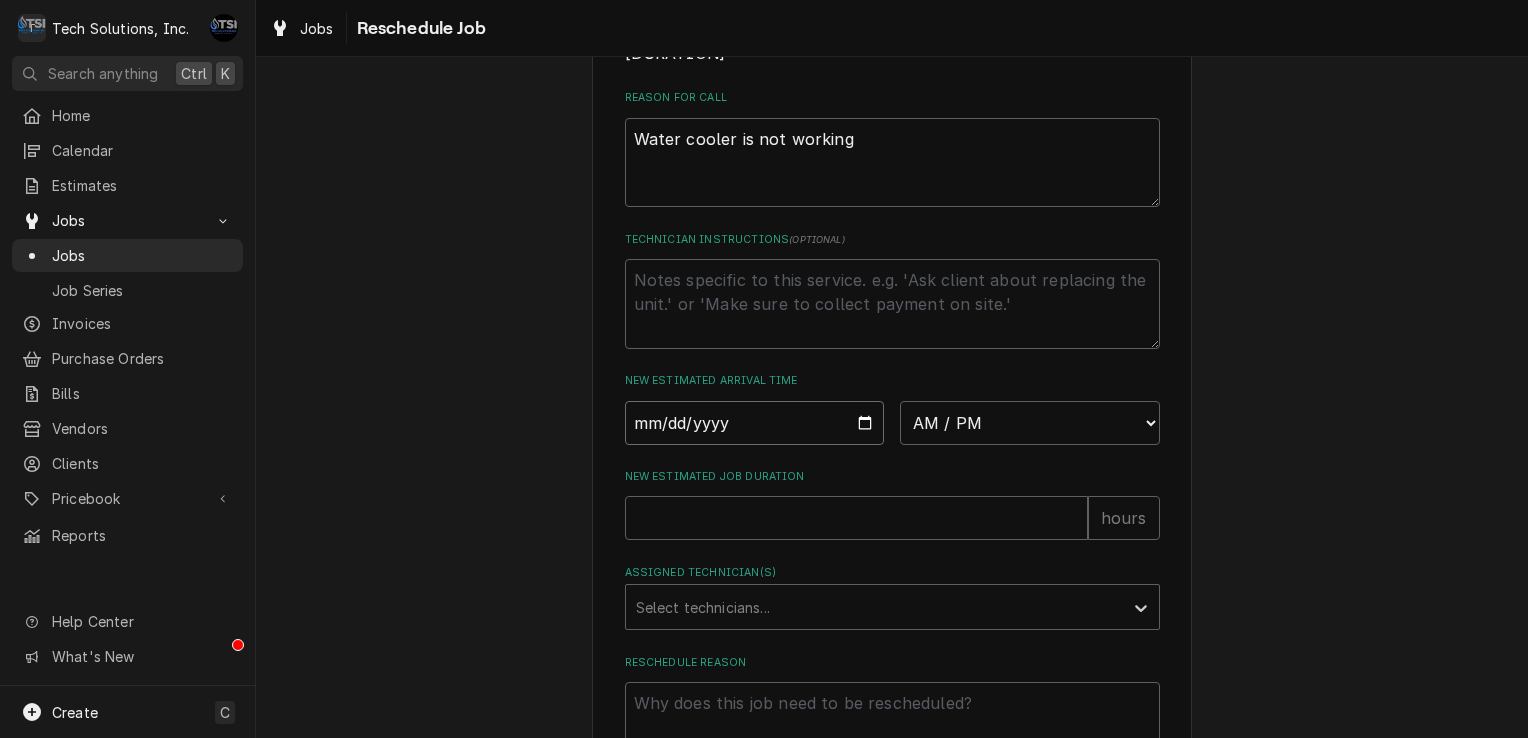 type on "2025-08-05" 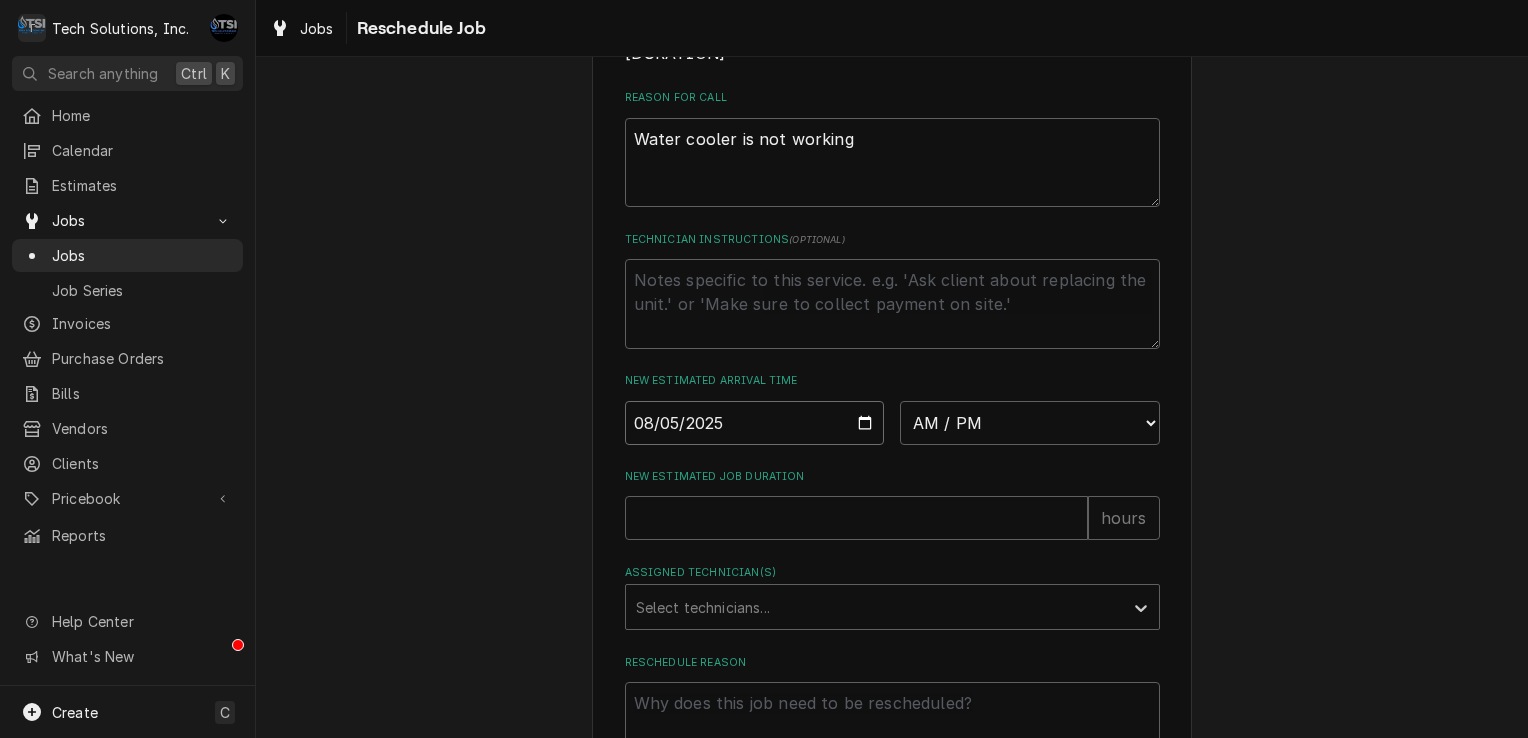 type on "x" 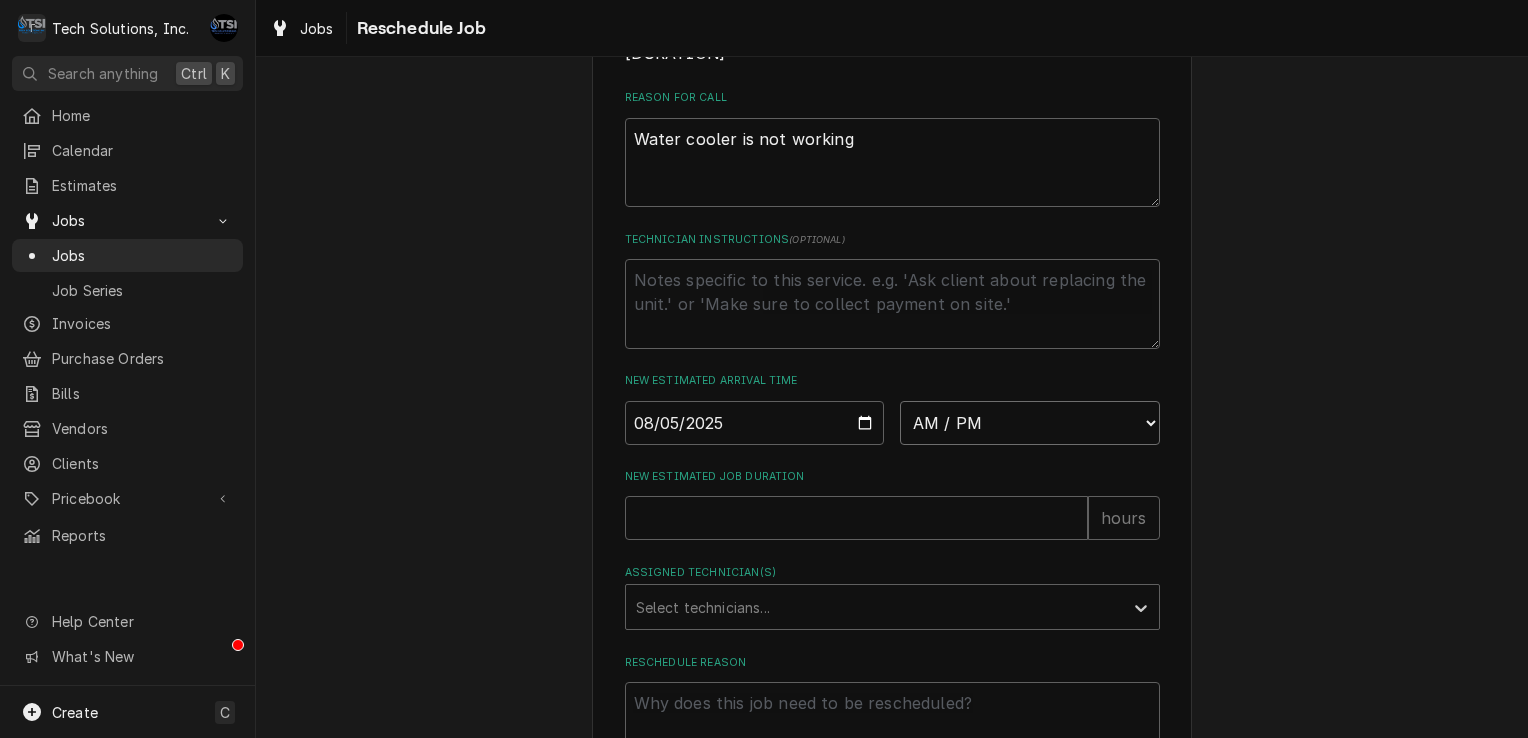 click on "AM / PM 6:00 AM 6:15 AM 6:30 AM 6:45 AM 7:00 AM 7:15 AM 7:30 AM 7:45 AM 8:00 AM 8:15 AM 8:30 AM 8:45 AM 9:00 AM 9:15 AM 9:30 AM 9:45 AM 10:00 AM 10:15 AM 10:30 AM 10:45 AM 11:00 AM 11:15 AM 11:30 AM 11:45 AM 12:00 PM 12:15 PM 12:30 PM 12:45 PM 1:00 PM 1:15 PM 1:30 PM 1:45 PM 2:00 PM 2:15 PM 2:30 PM 2:45 PM 3:00 PM 3:15 PM 3:30 PM 3:45 PM 4:00 PM 4:15 PM 4:30 PM 4:45 PM 5:00 PM 5:15 PM 5:30 PM 5:45 PM 6:00 PM 6:15 PM 6:30 PM 6:45 PM 7:00 PM 7:15 PM 7:30 PM 7:45 PM 8:00 PM 8:15 PM 8:30 PM 8:45 PM 9:00 PM 9:15 PM 9:30 PM 9:45 PM 10:00 PM 10:15 PM 10:30 PM 10:45 PM 11:00 PM 11:15 PM 11:30 PM 11:45 PM 12:00 AM 12:15 AM 12:30 AM 12:45 AM 1:00 AM 1:15 AM 1:30 AM 1:45 AM 2:00 AM 2:15 AM 2:30 AM 2:45 AM 3:00 AM 3:15 AM 3:30 AM 3:45 AM 4:00 AM 4:15 AM 4:30 AM 4:45 AM 5:00 AM 5:15 AM 5:30 AM 5:45 AM" at bounding box center (1030, 423) 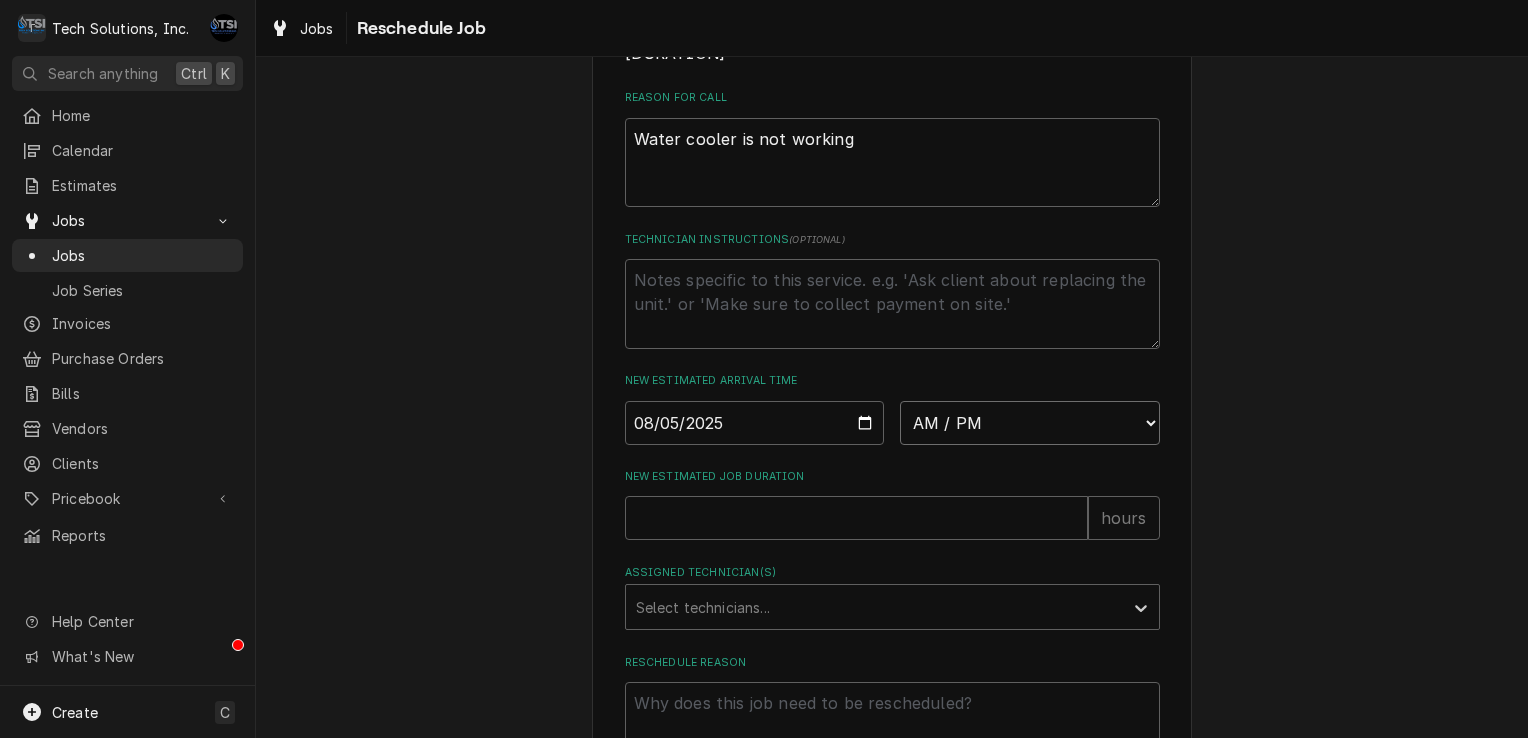 select on "11:00:00" 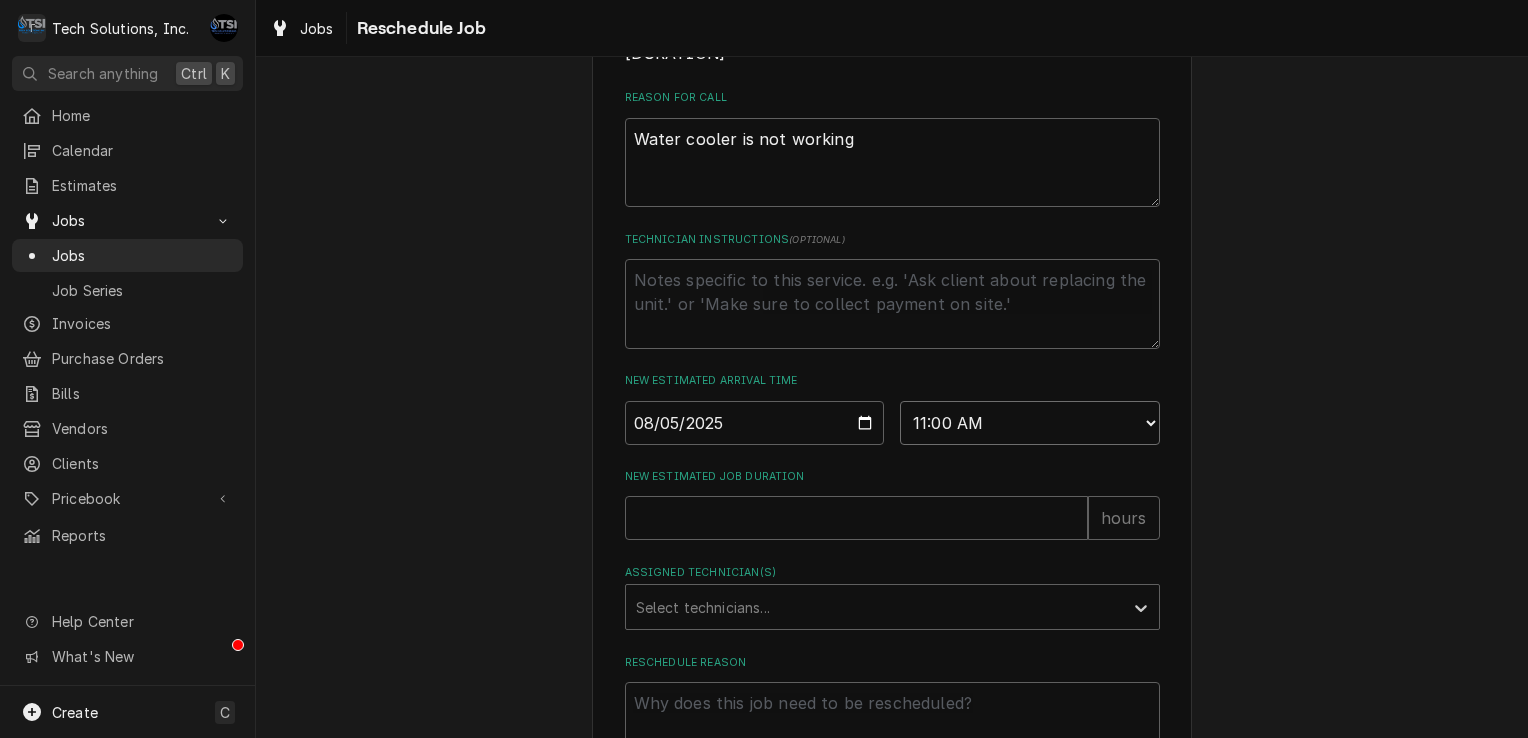 click on "AM / PM 6:00 AM 6:15 AM 6:30 AM 6:45 AM 7:00 AM 7:15 AM 7:30 AM 7:45 AM 8:00 AM 8:15 AM 8:30 AM 8:45 AM 9:00 AM 9:15 AM 9:30 AM 9:45 AM 10:00 AM 10:15 AM 10:30 AM 10:45 AM 11:00 AM 11:15 AM 11:30 AM 11:45 AM 12:00 PM 12:15 PM 12:30 PM 12:45 PM 1:00 PM 1:15 PM 1:30 PM 1:45 PM 2:00 PM 2:15 PM 2:30 PM 2:45 PM 3:00 PM 3:15 PM 3:30 PM 3:45 PM 4:00 PM 4:15 PM 4:30 PM 4:45 PM 5:00 PM 5:15 PM 5:30 PM 5:45 PM 6:00 PM 6:15 PM 6:30 PM 6:45 PM 7:00 PM 7:15 PM 7:30 PM 7:45 PM 8:00 PM 8:15 PM 8:30 PM 8:45 PM 9:00 PM 9:15 PM 9:30 PM 9:45 PM 10:00 PM 10:15 PM 10:30 PM 10:45 PM 11:00 PM 11:15 PM 11:30 PM 11:45 PM 12:00 AM 12:15 AM 12:30 AM 12:45 AM 1:00 AM 1:15 AM 1:30 AM 1:45 AM 2:00 AM 2:15 AM 2:30 AM 2:45 AM 3:00 AM 3:15 AM 3:30 AM 3:45 AM 4:00 AM 4:15 AM 4:30 AM 4:45 AM 5:00 AM 5:15 AM 5:30 AM 5:45 AM" at bounding box center [1030, 423] 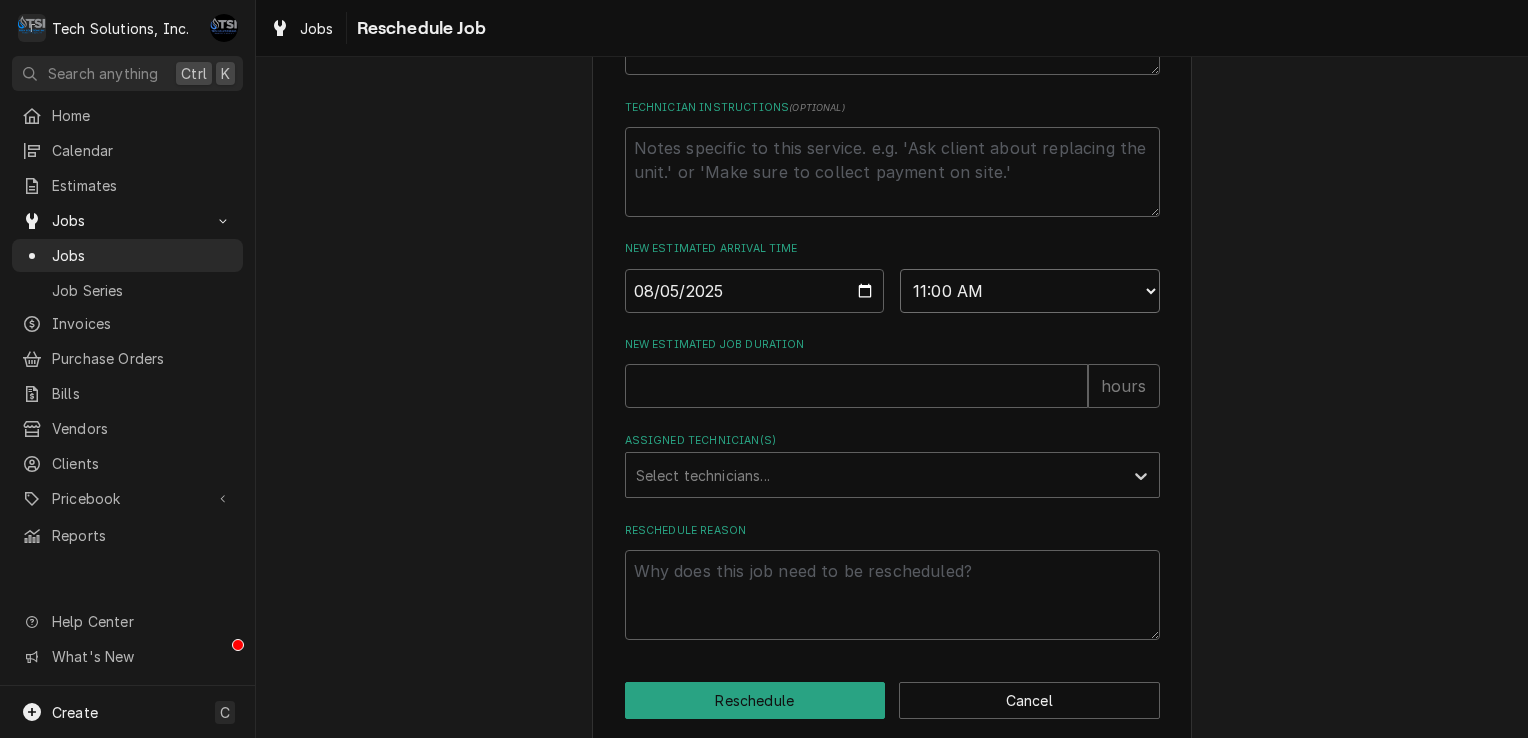 scroll, scrollTop: 754, scrollLeft: 0, axis: vertical 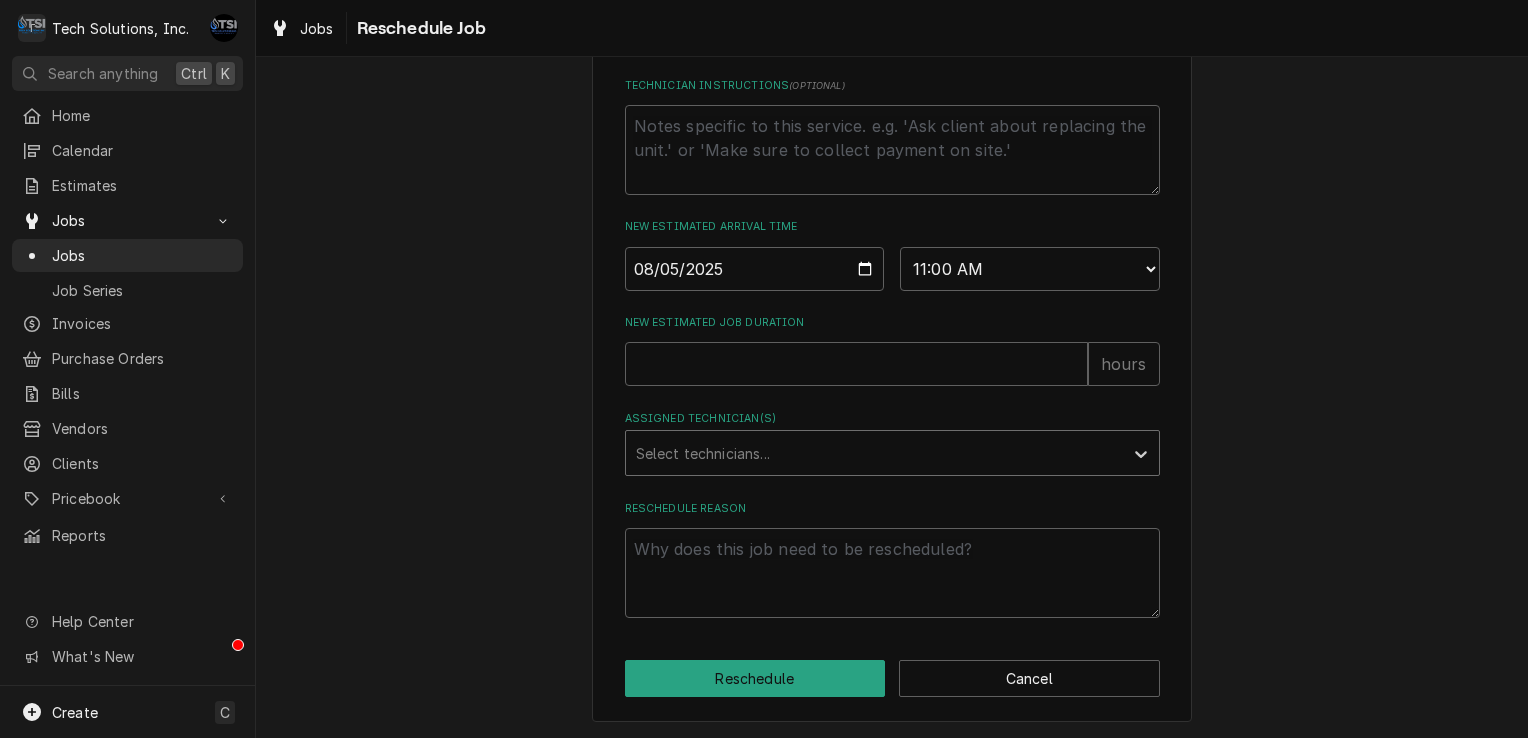 click at bounding box center (874, 453) 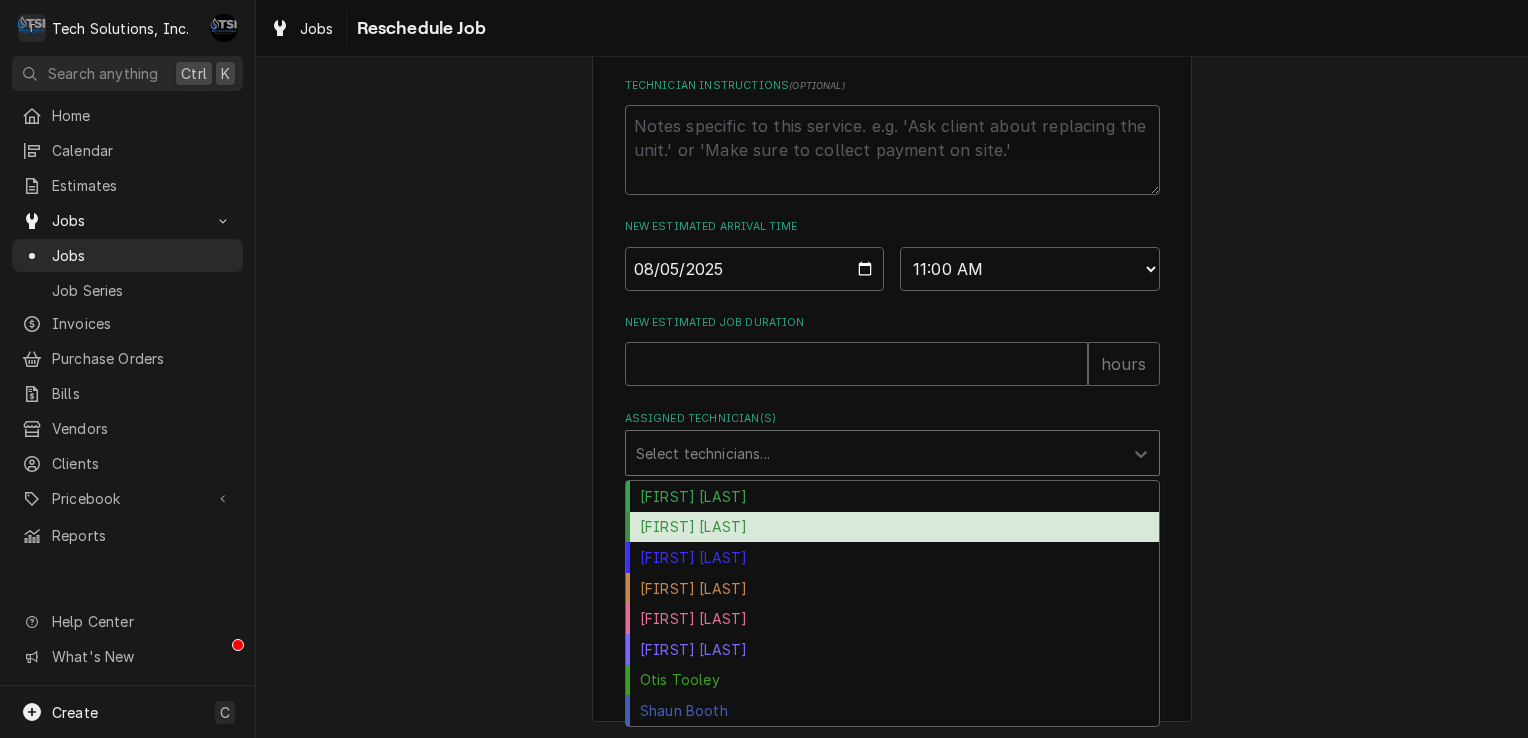 click on "Brian Alexander" at bounding box center [892, 527] 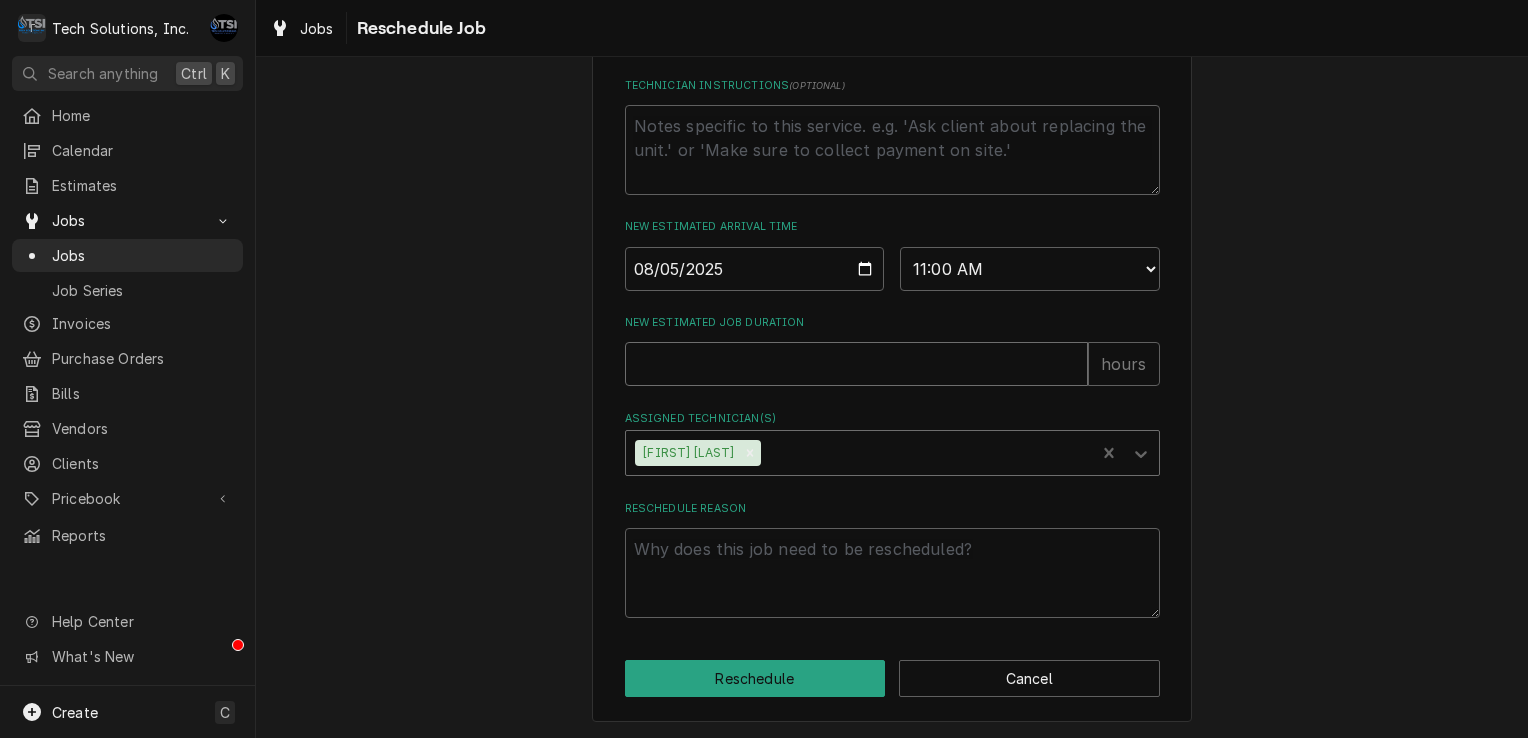 click on "New Estimated Job Duration" at bounding box center (856, 364) 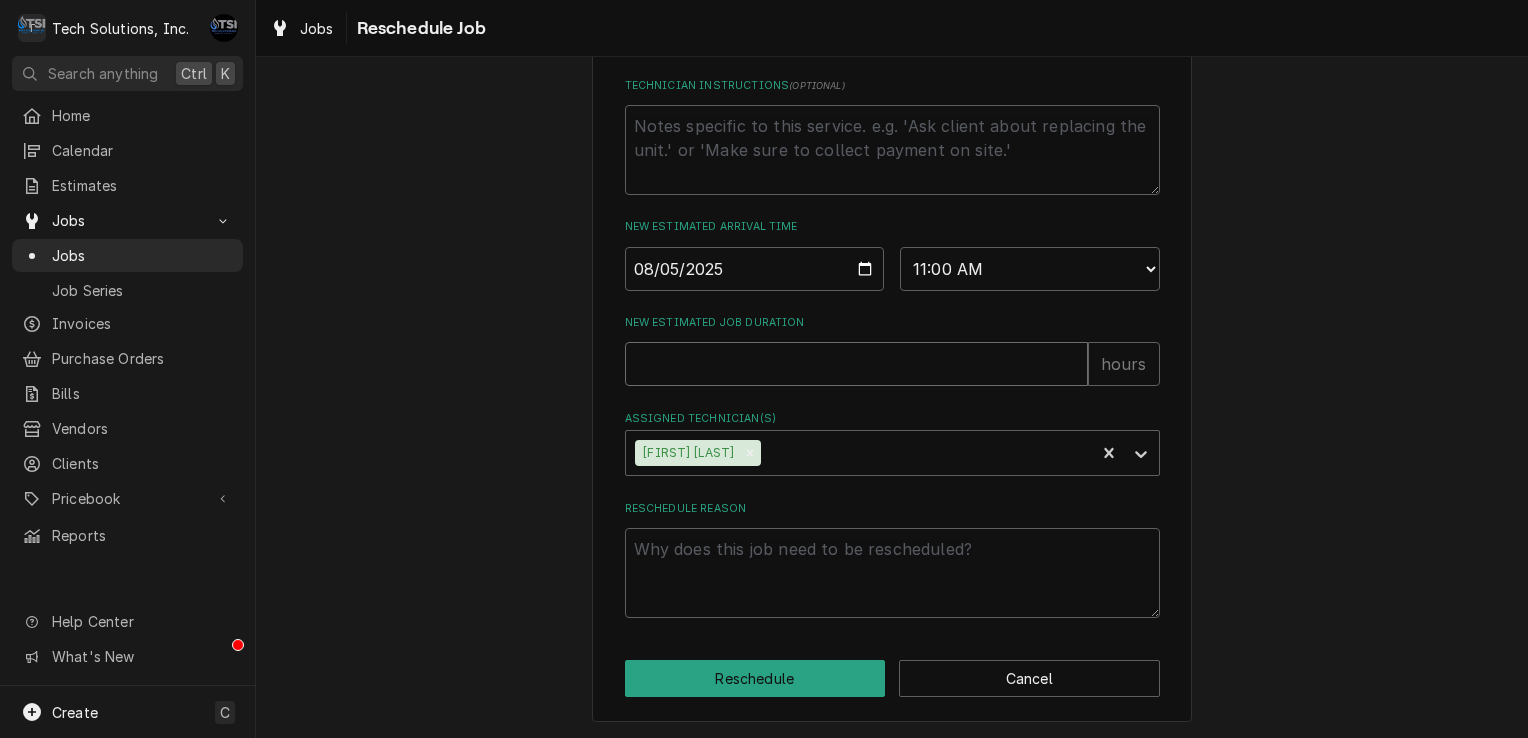 type on "x" 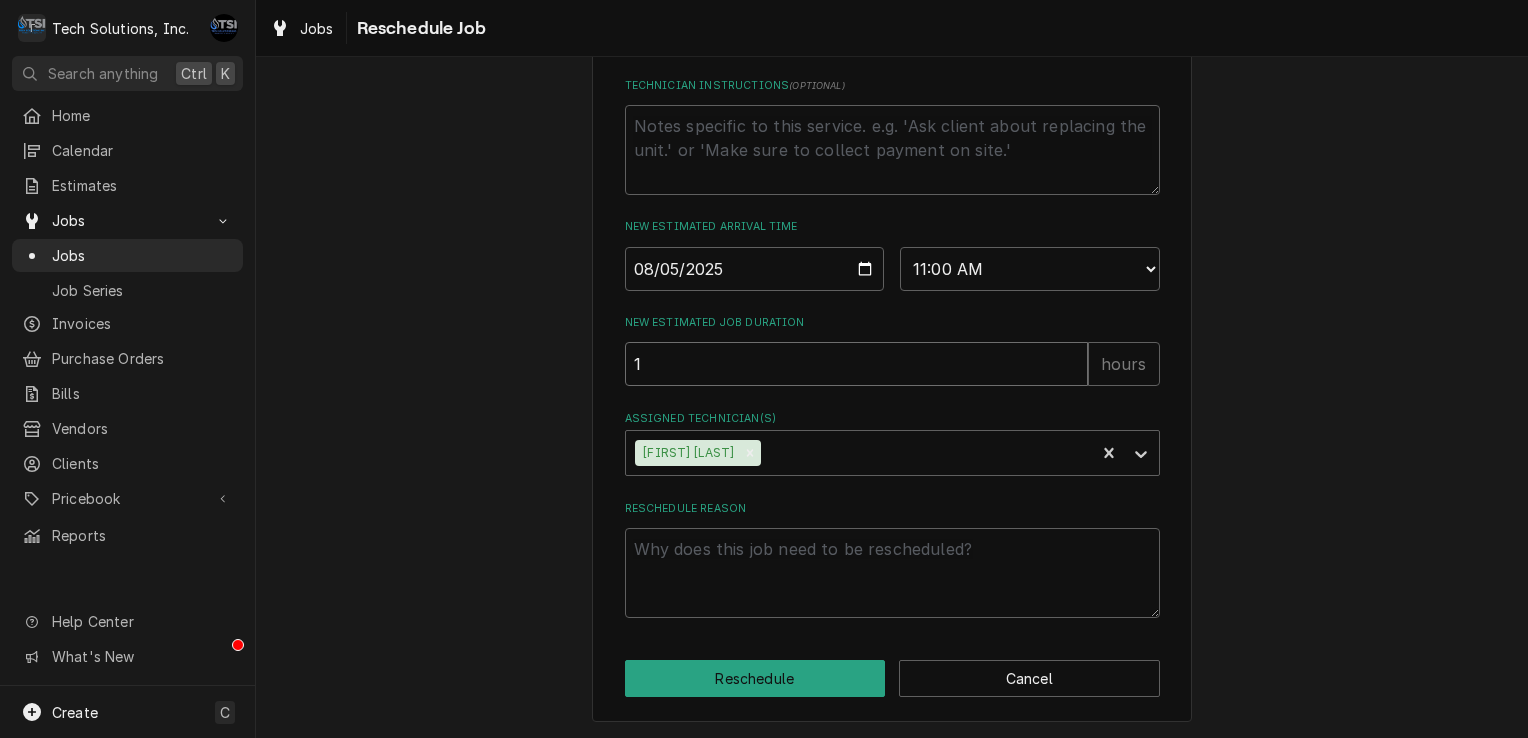 type on "1" 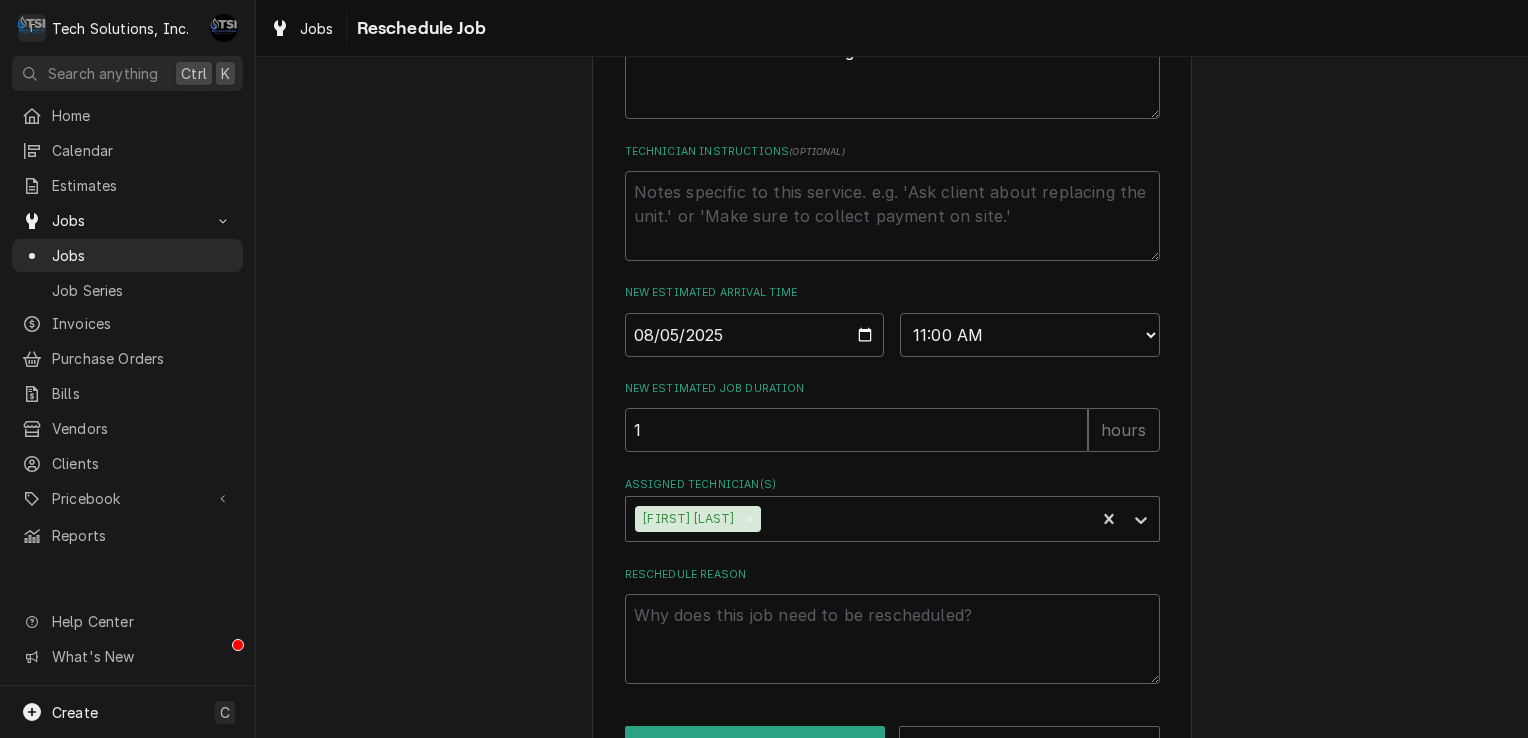 scroll, scrollTop: 754, scrollLeft: 0, axis: vertical 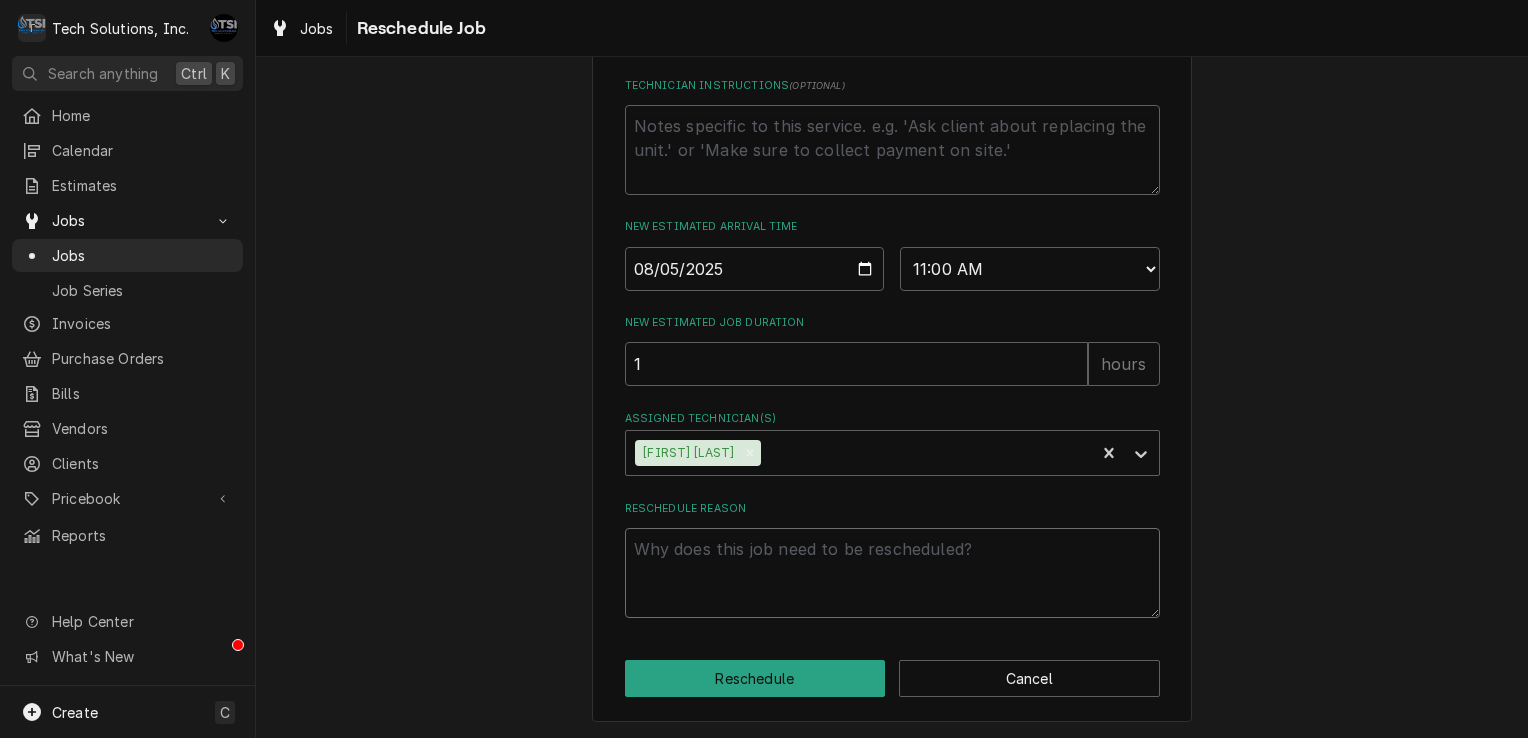 click on "Reschedule Reason" at bounding box center (892, 573) 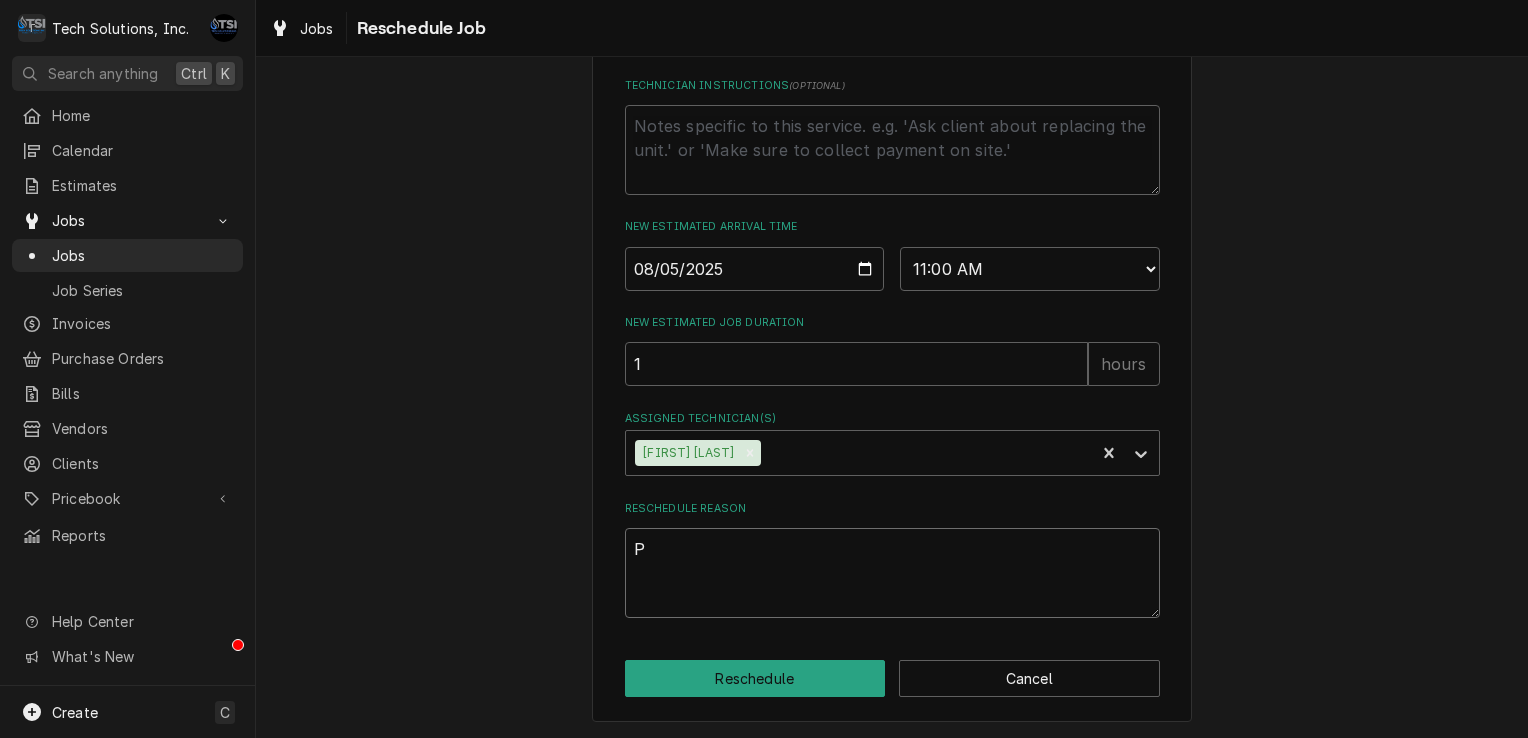 type on "x" 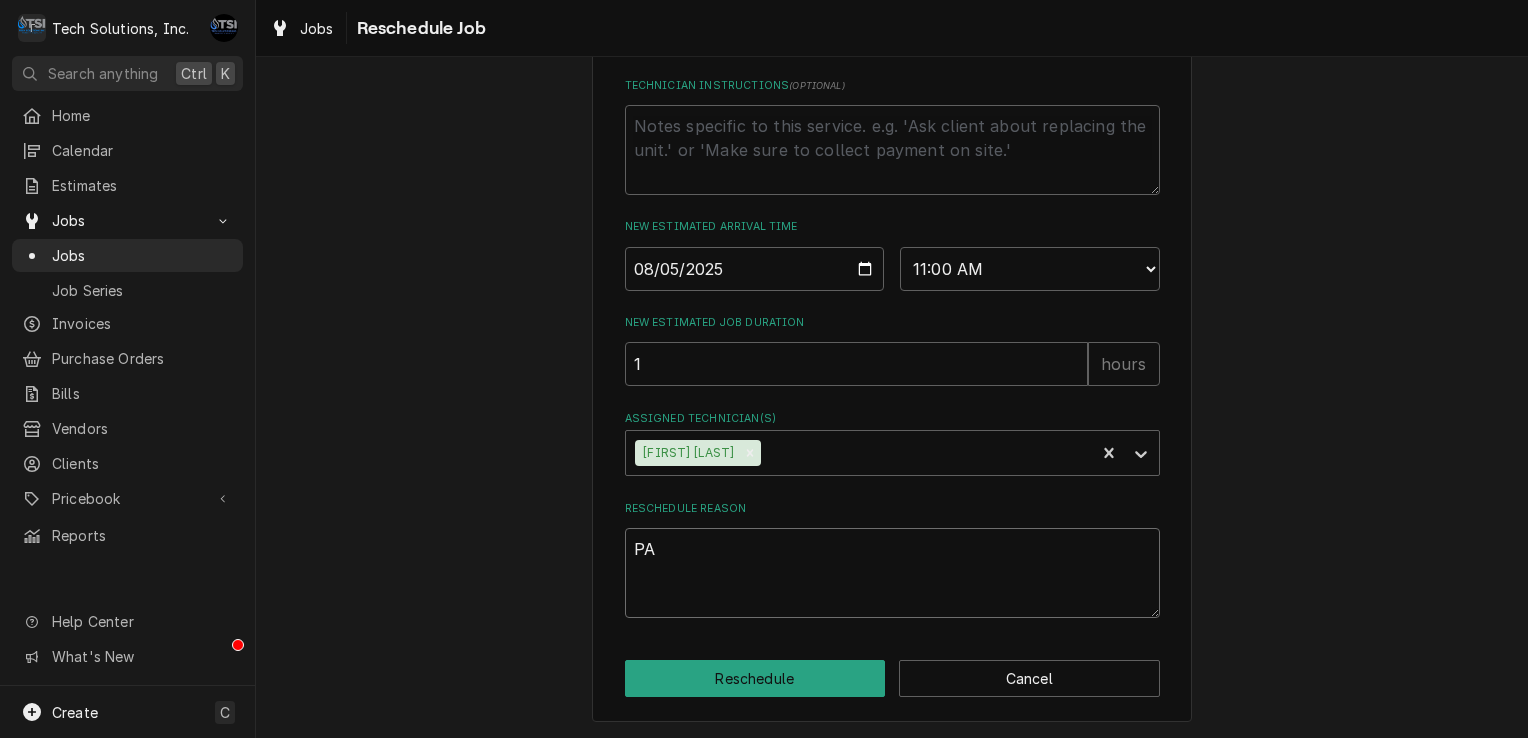 type on "x" 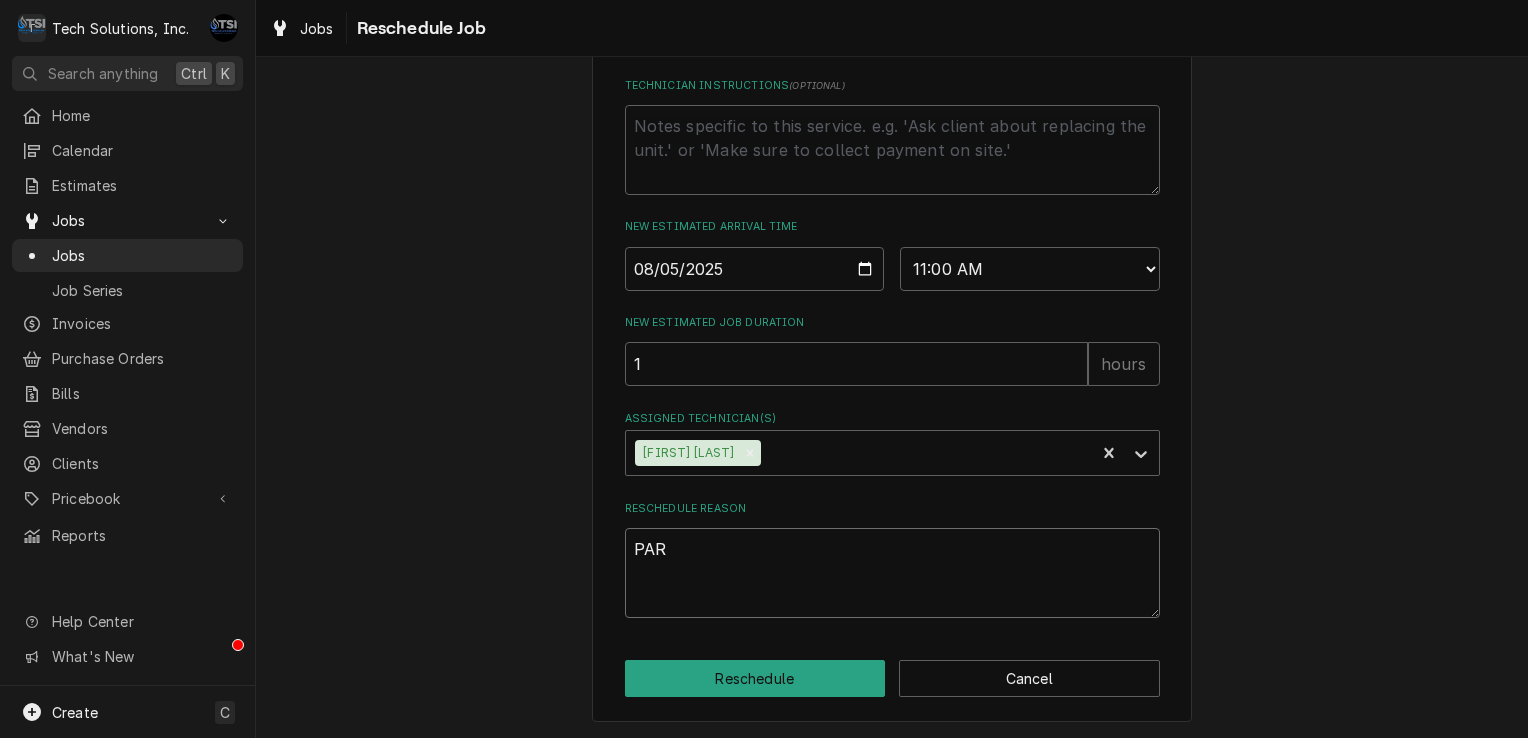 type on "x" 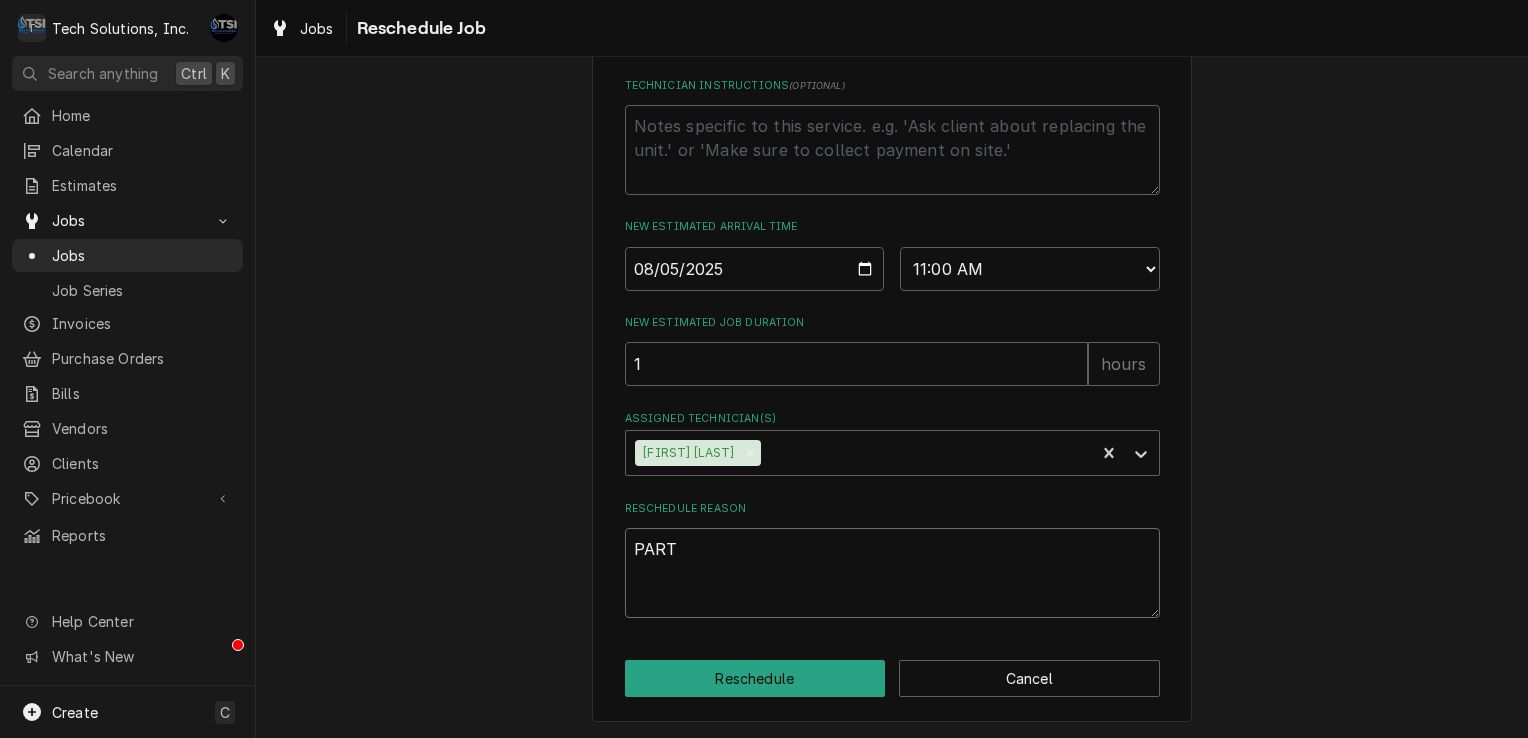 type on "x" 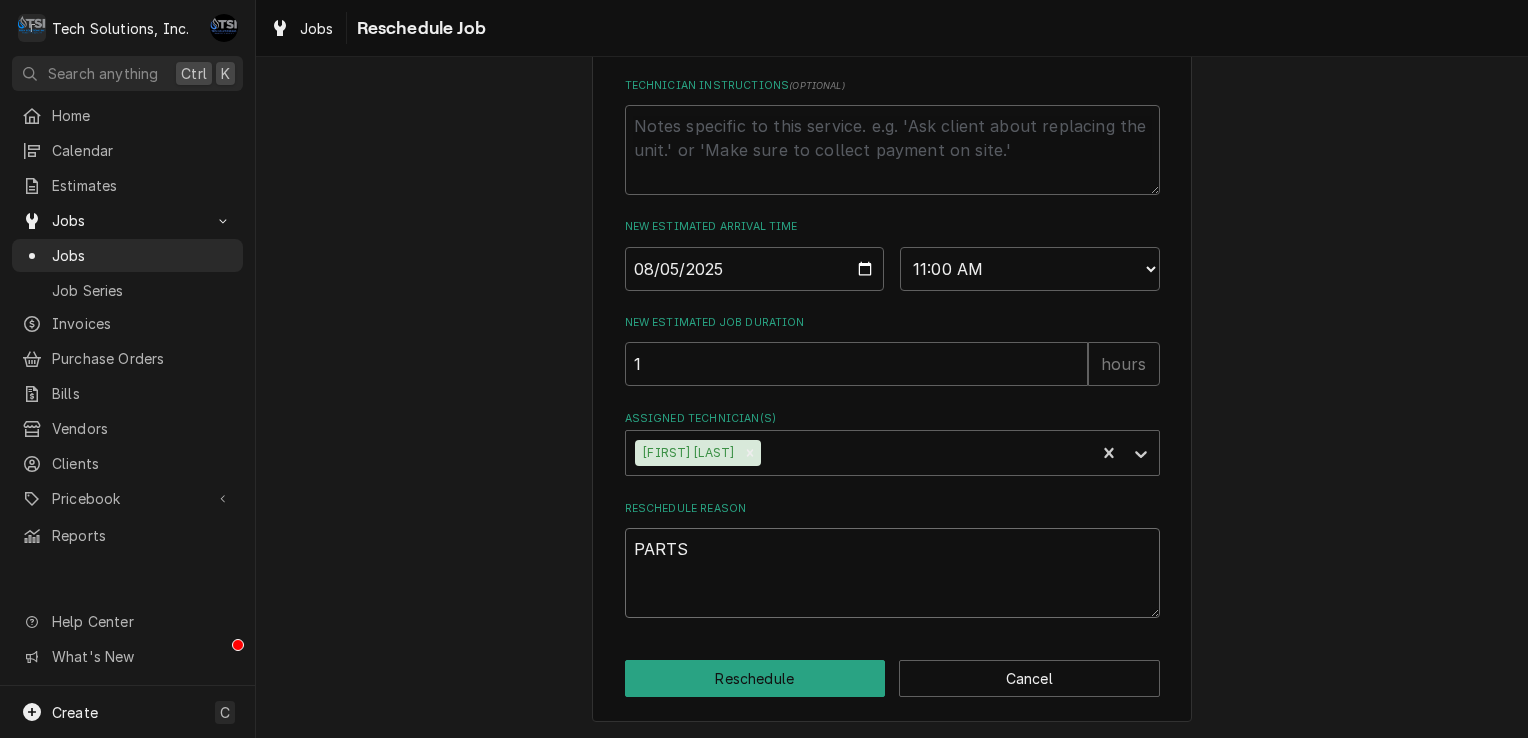 type on "x" 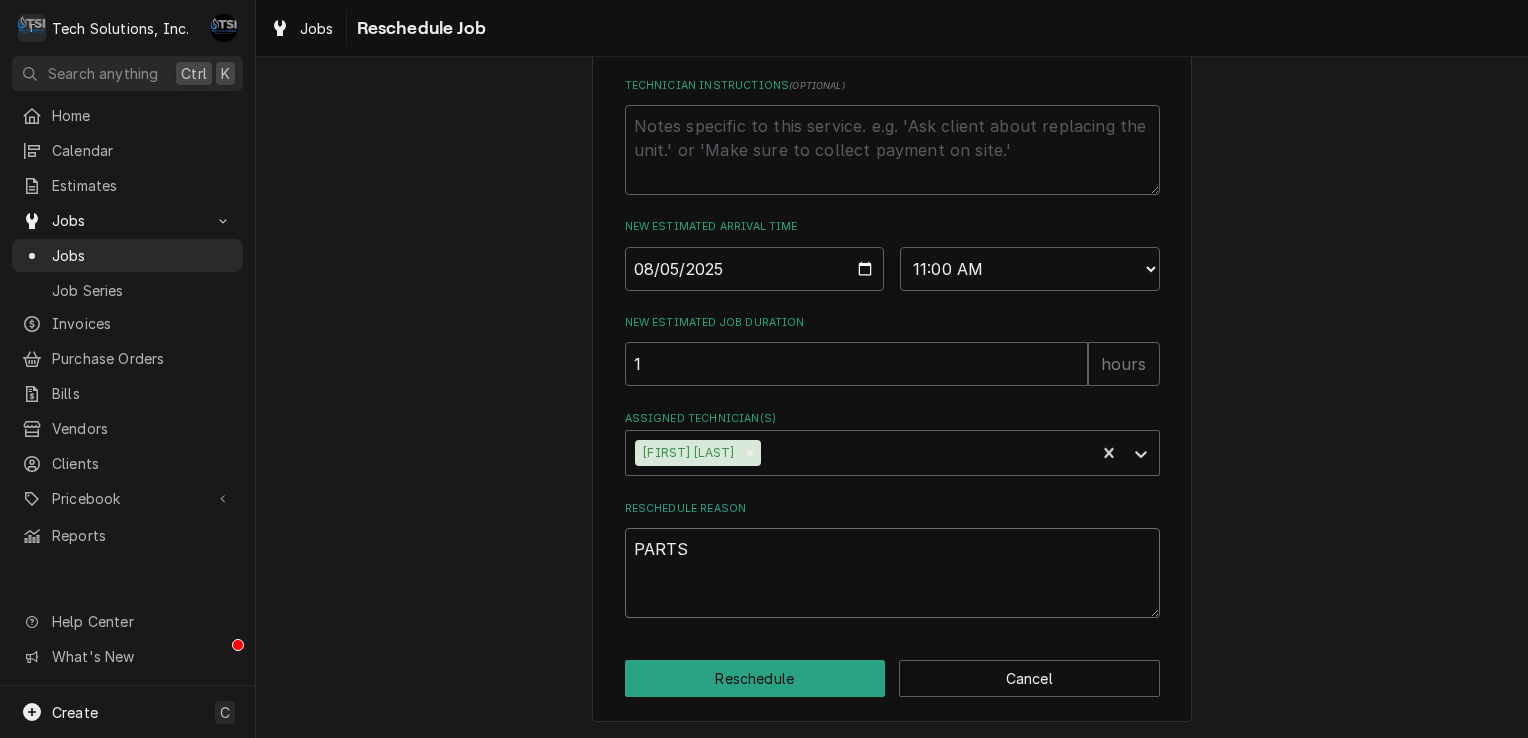 type on "x" 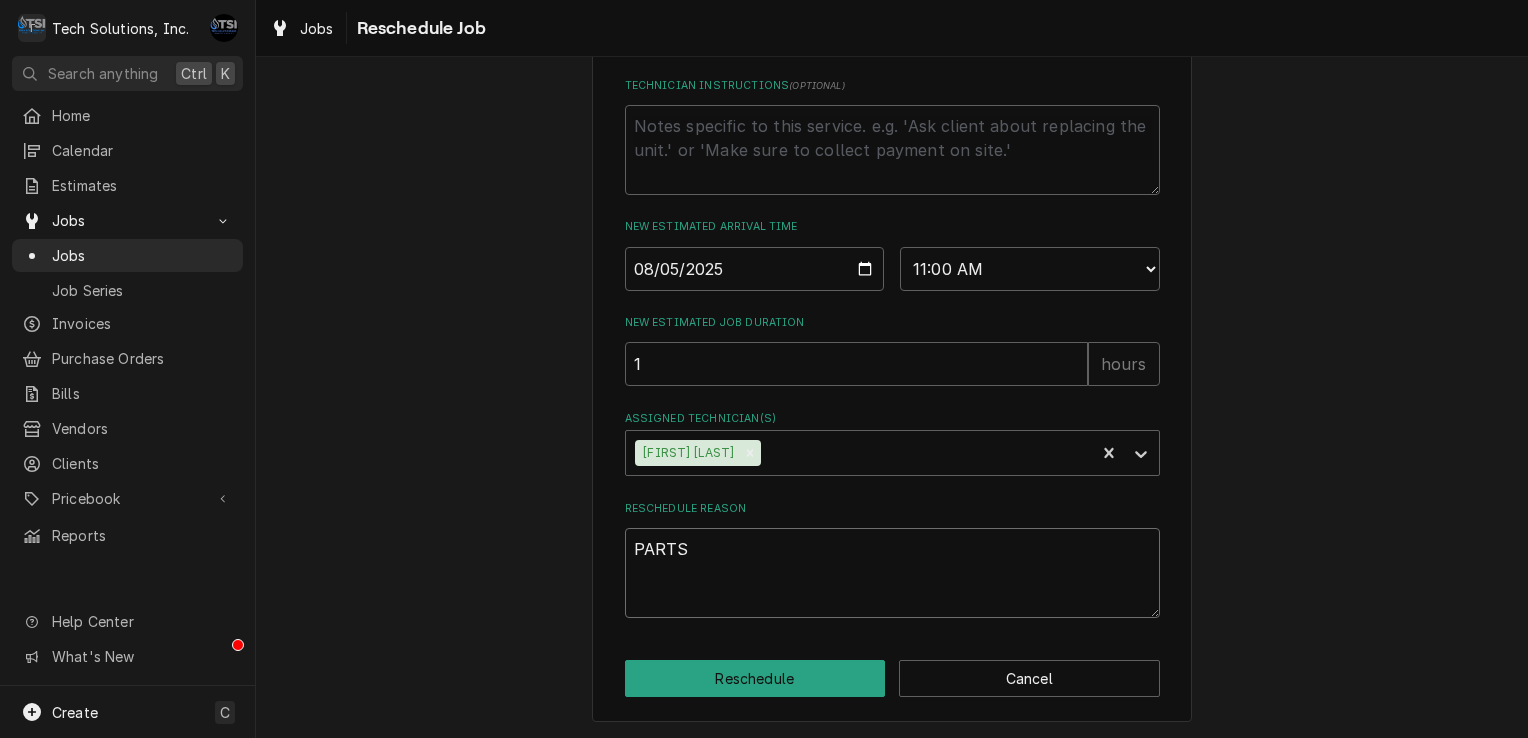type on "PARTS R" 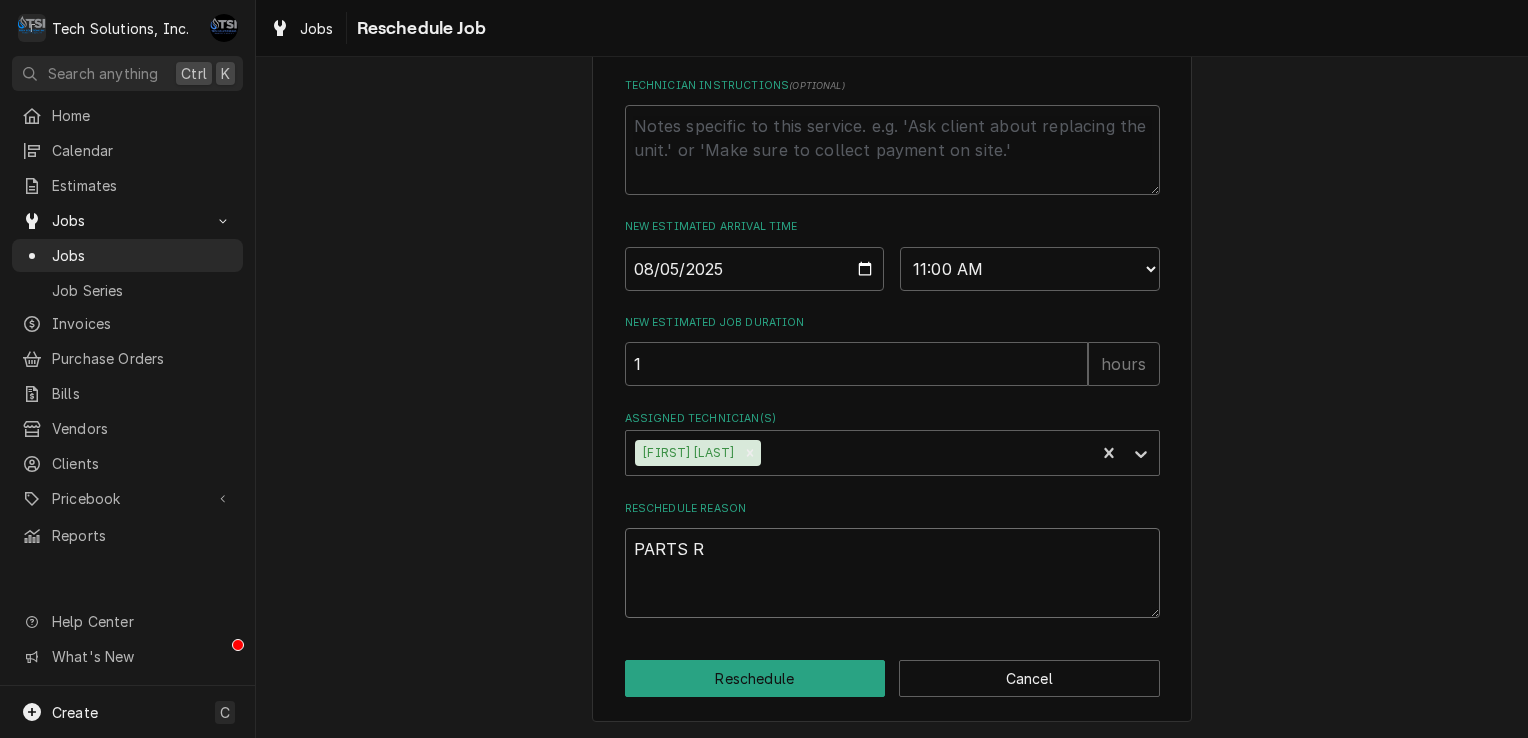 type on "x" 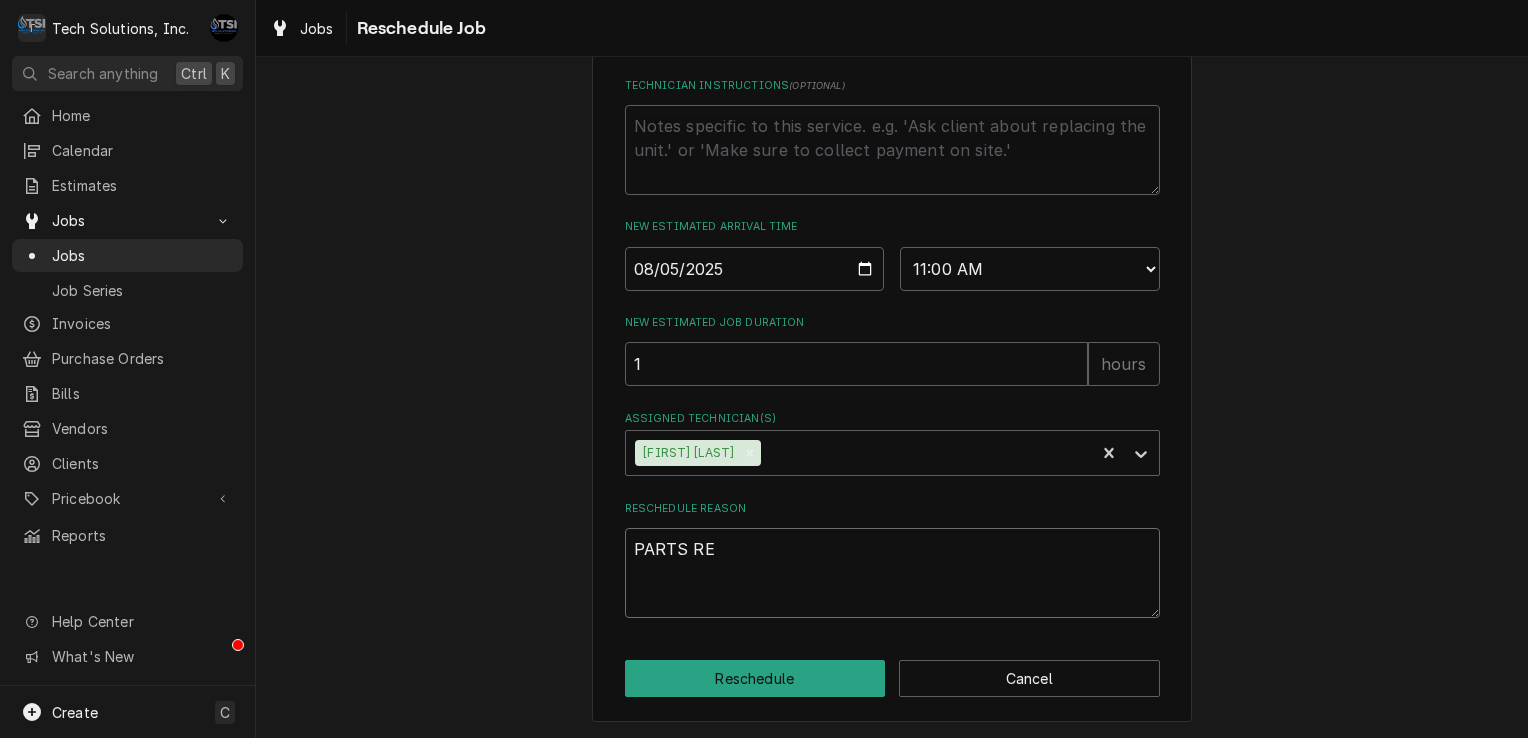 type on "x" 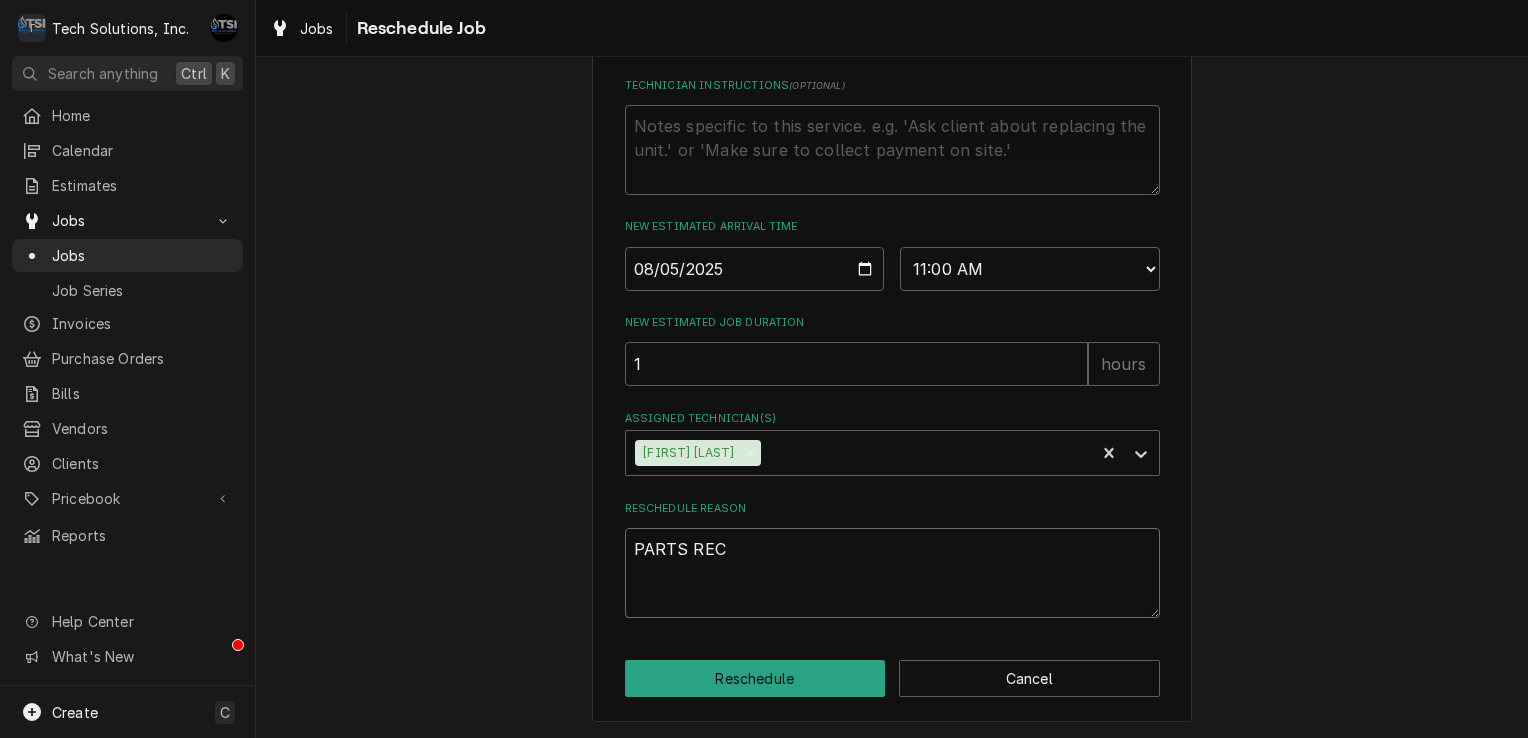 type on "x" 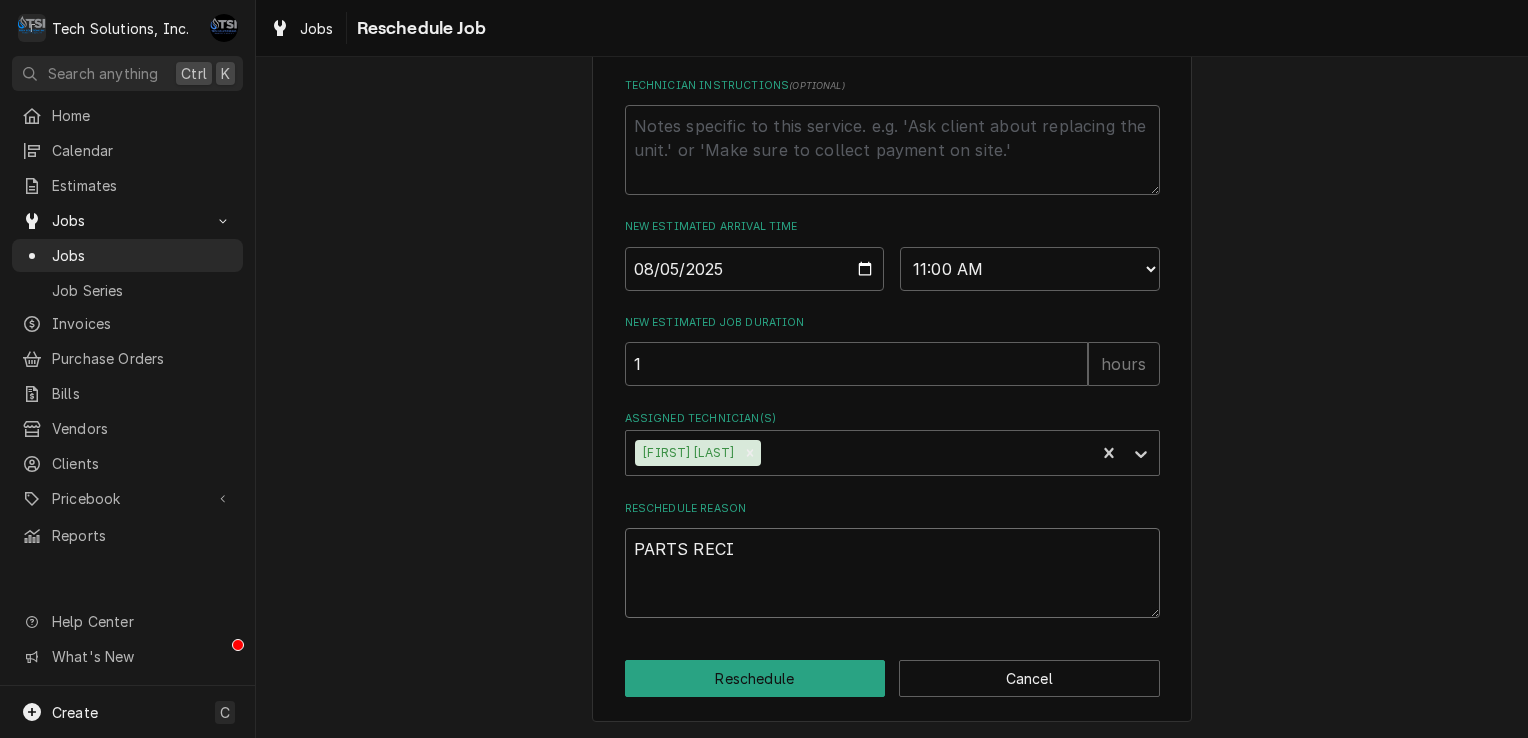 type on "x" 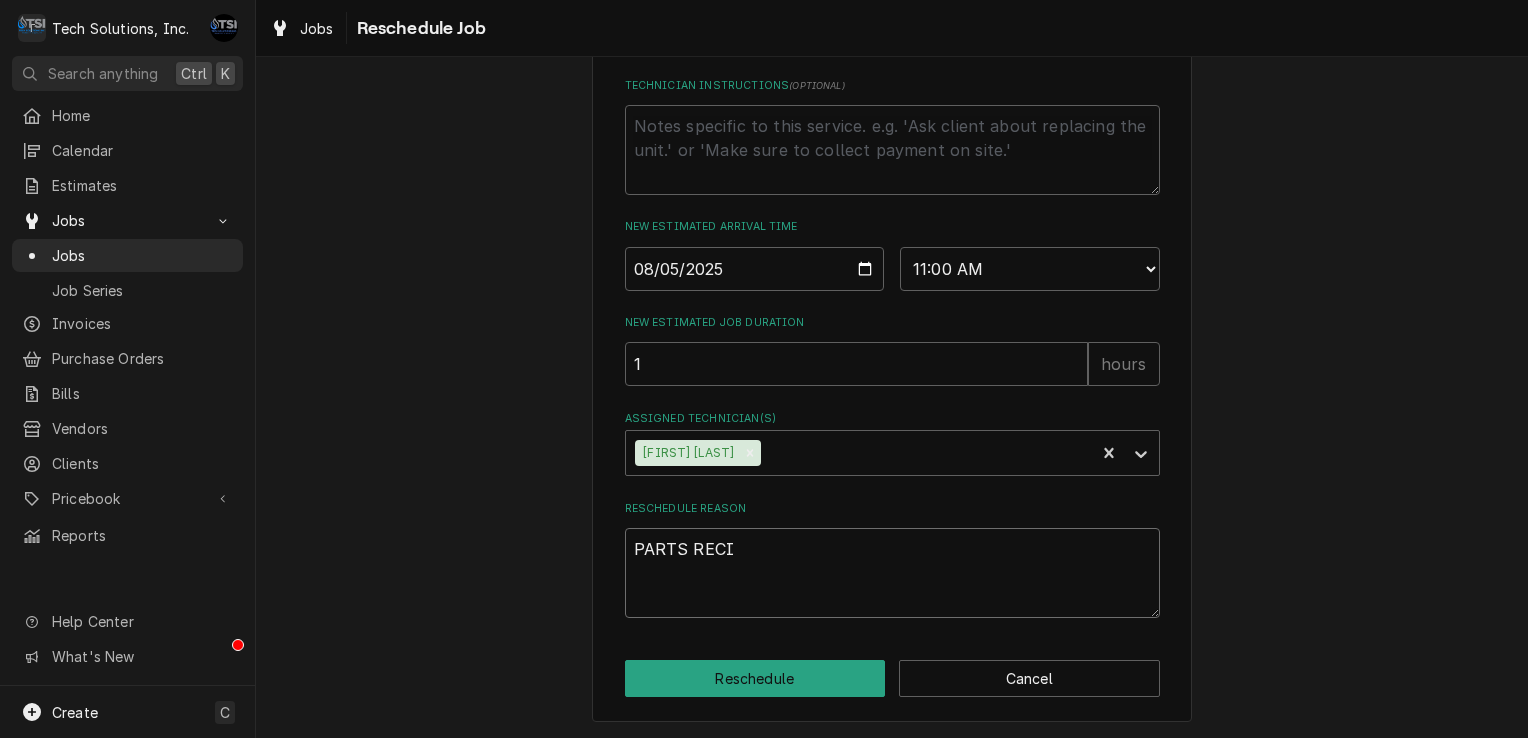 type on "PARTS RECIV" 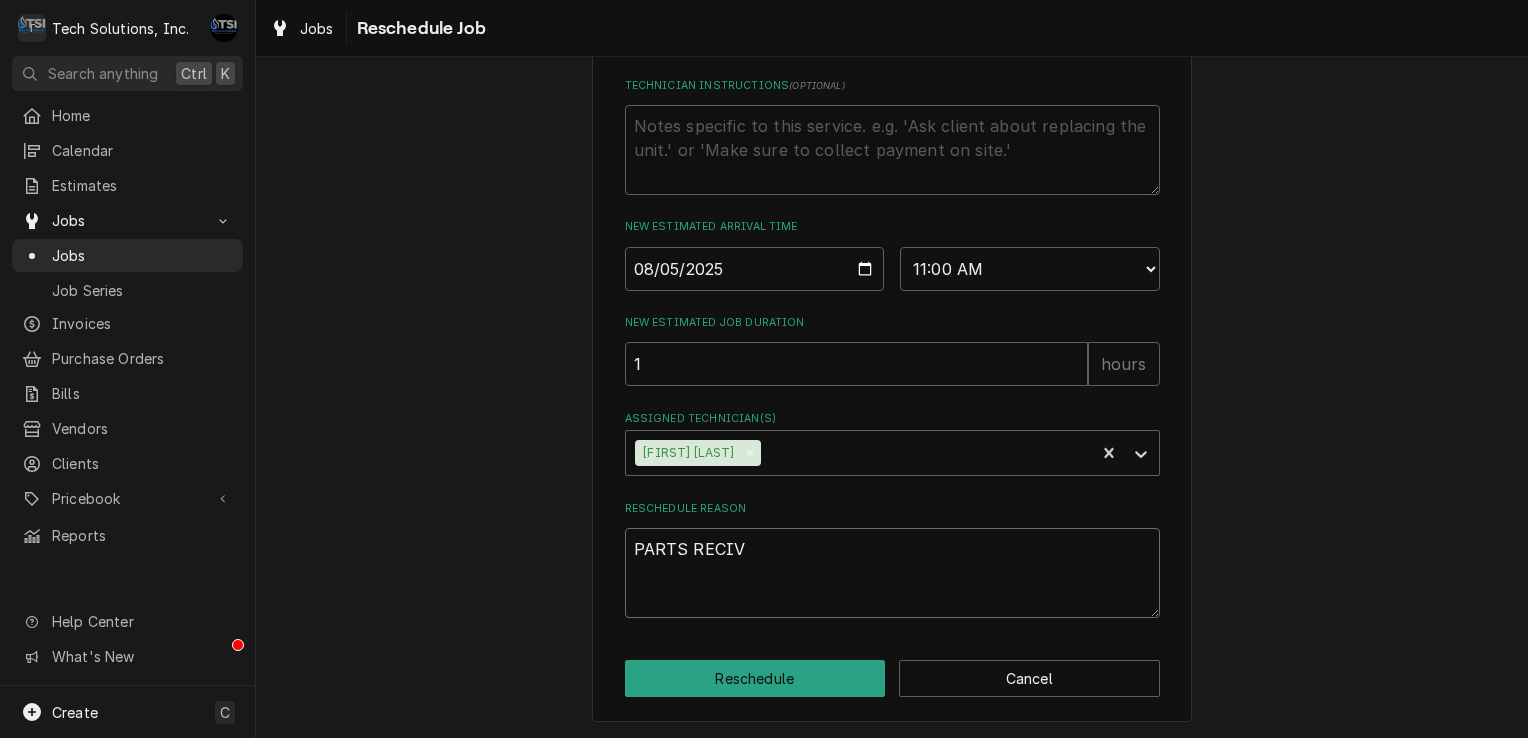 type on "x" 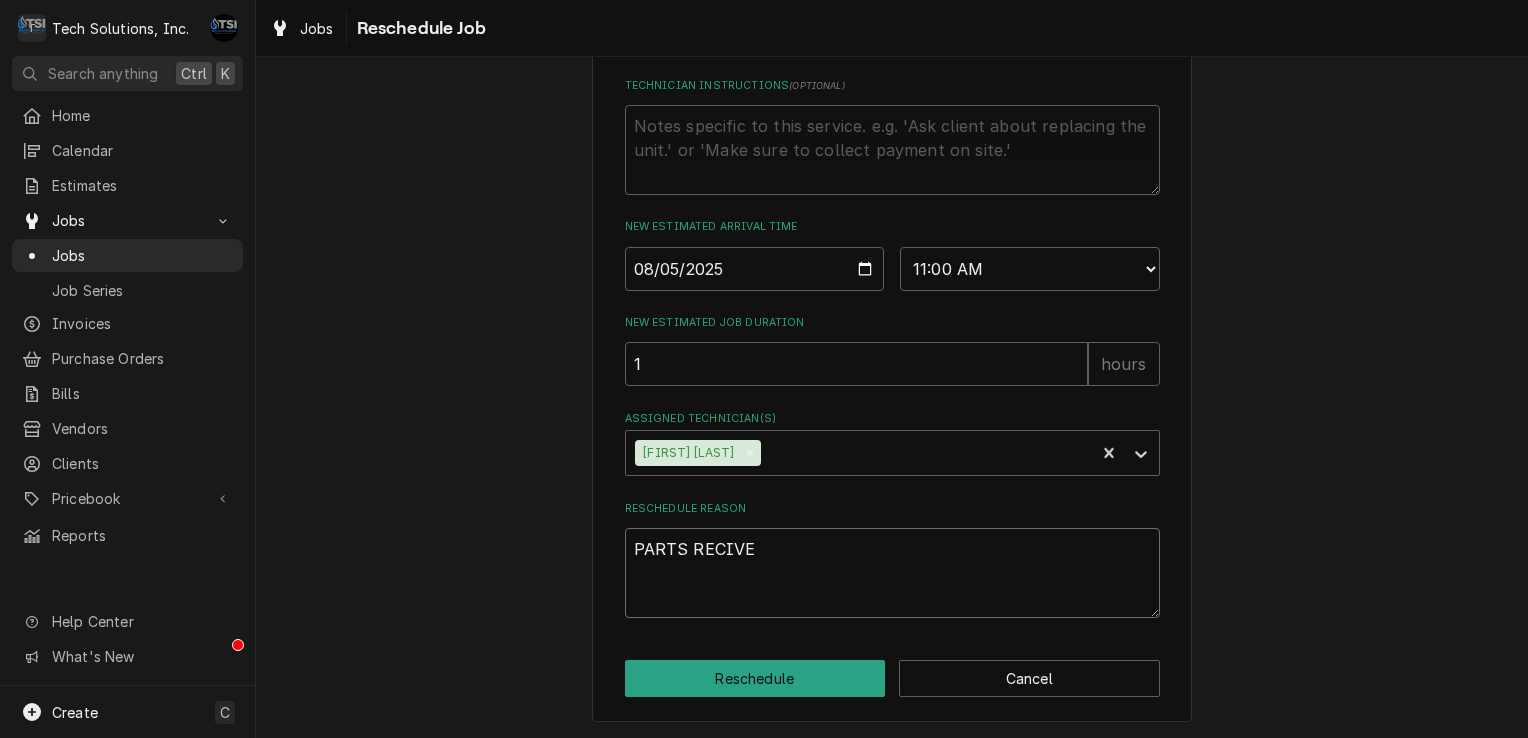 type on "x" 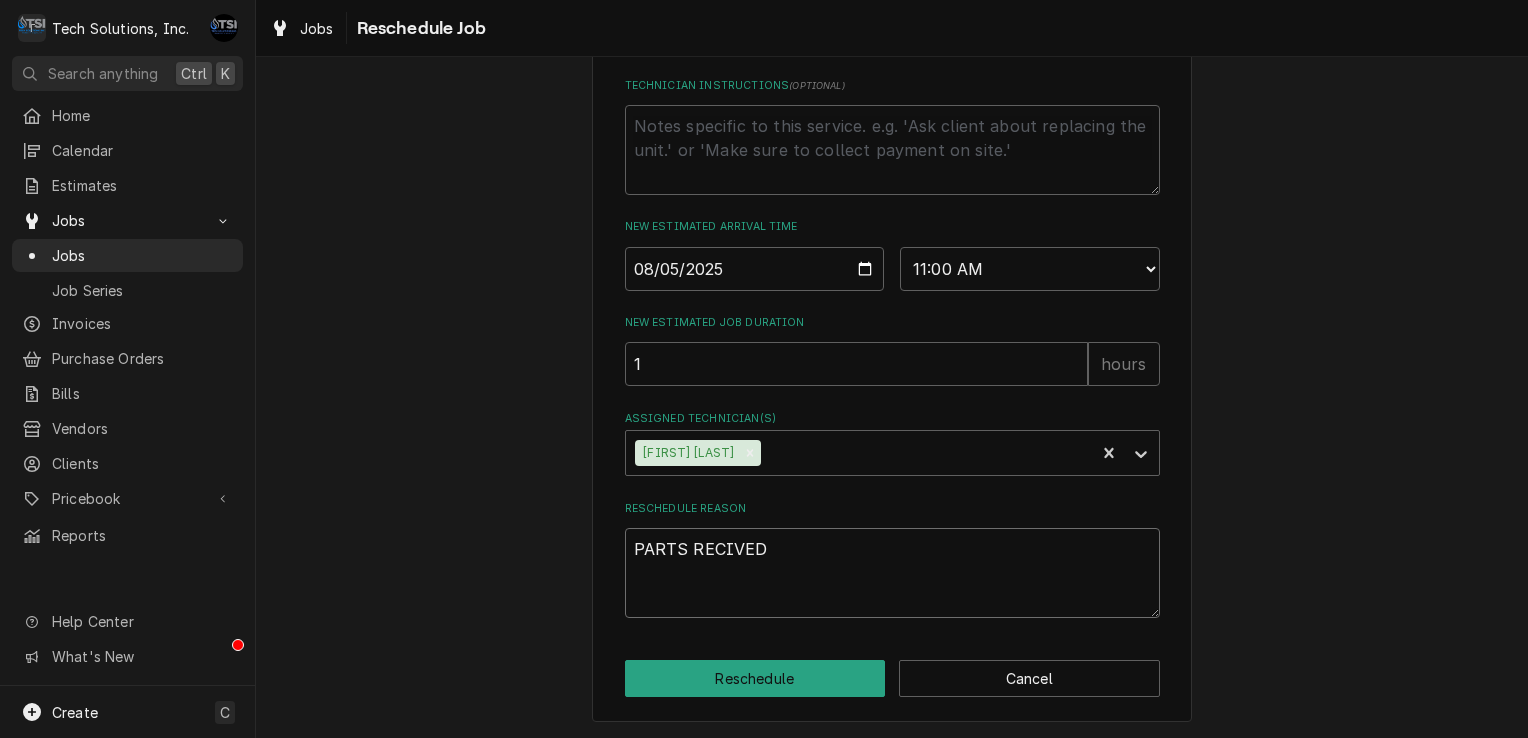 type on "x" 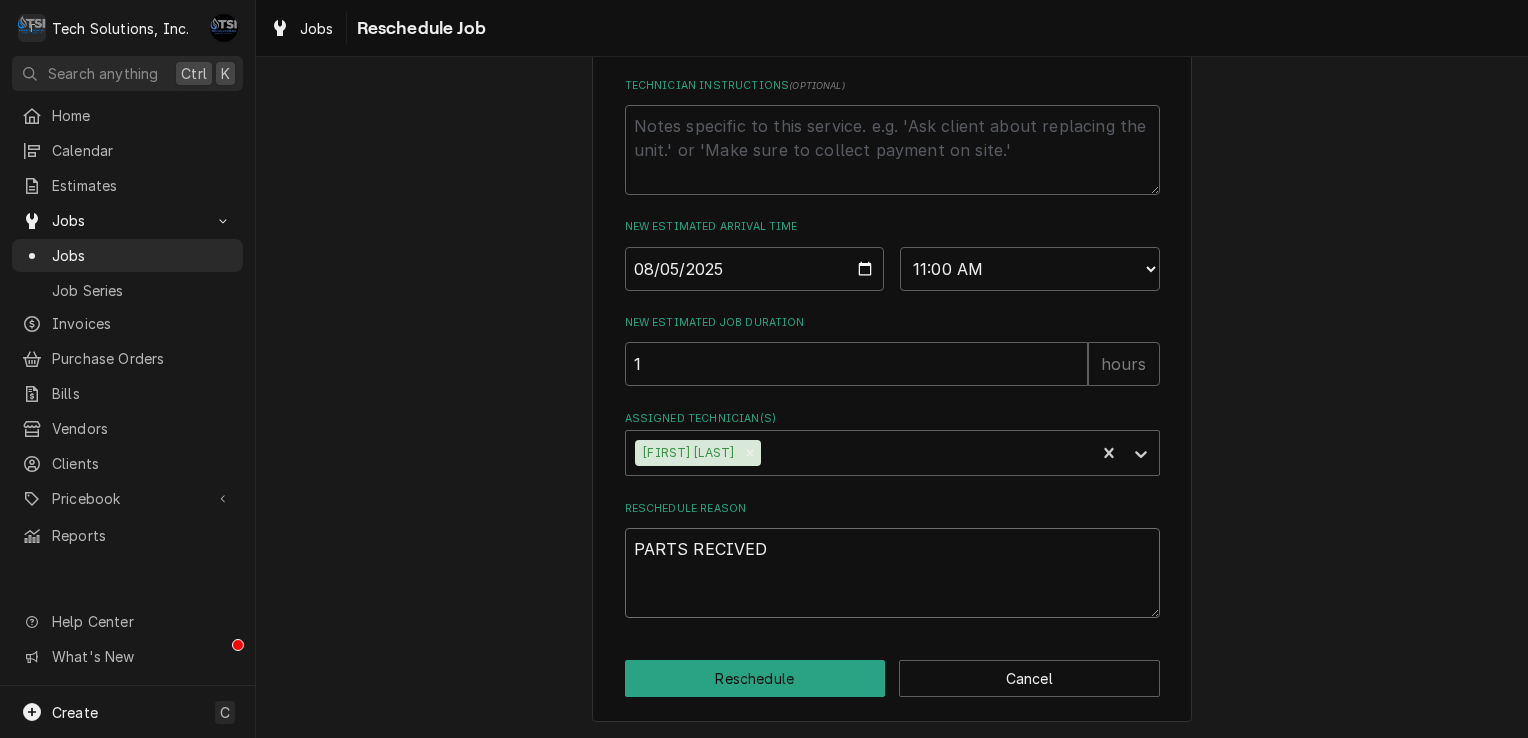 type on "x" 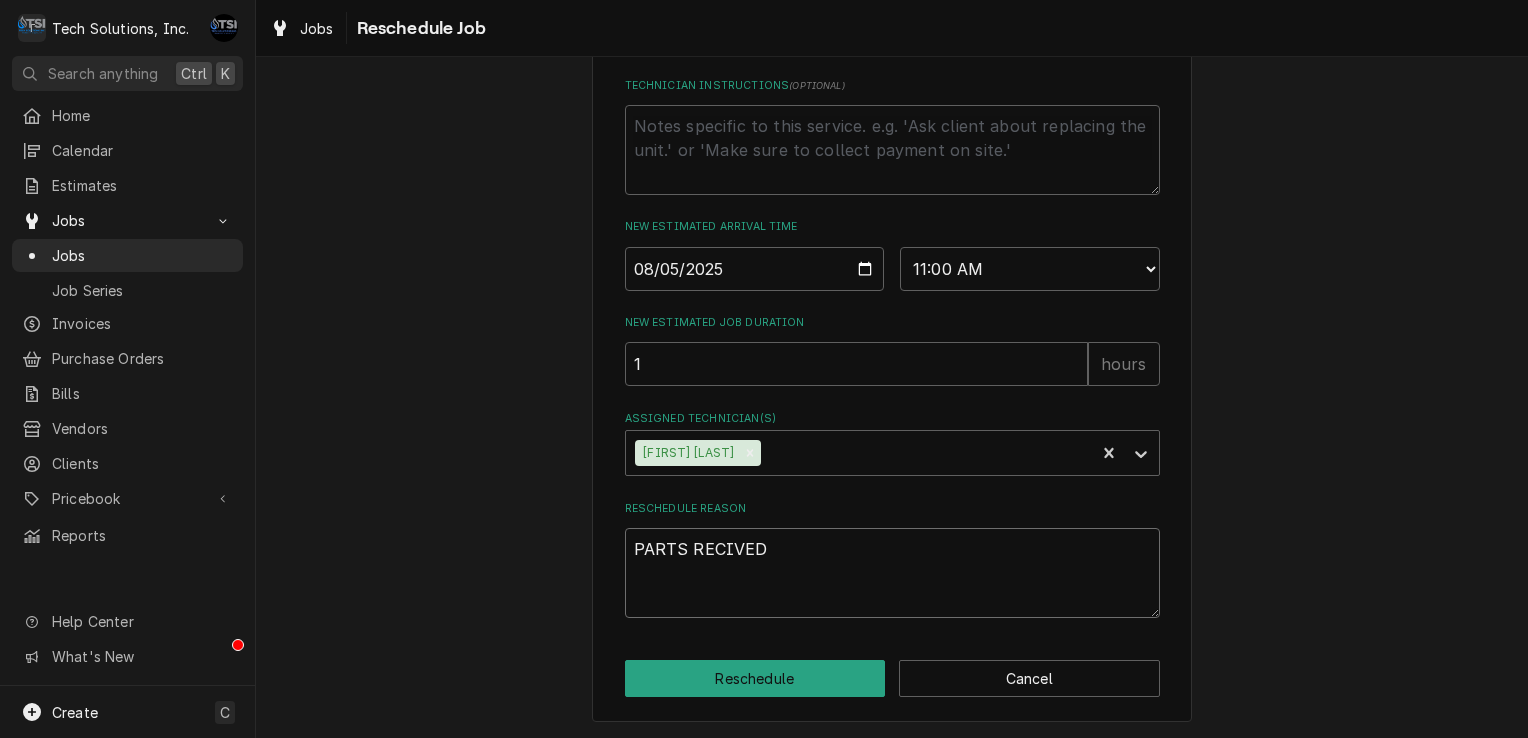type on "PARTS RECIVED" 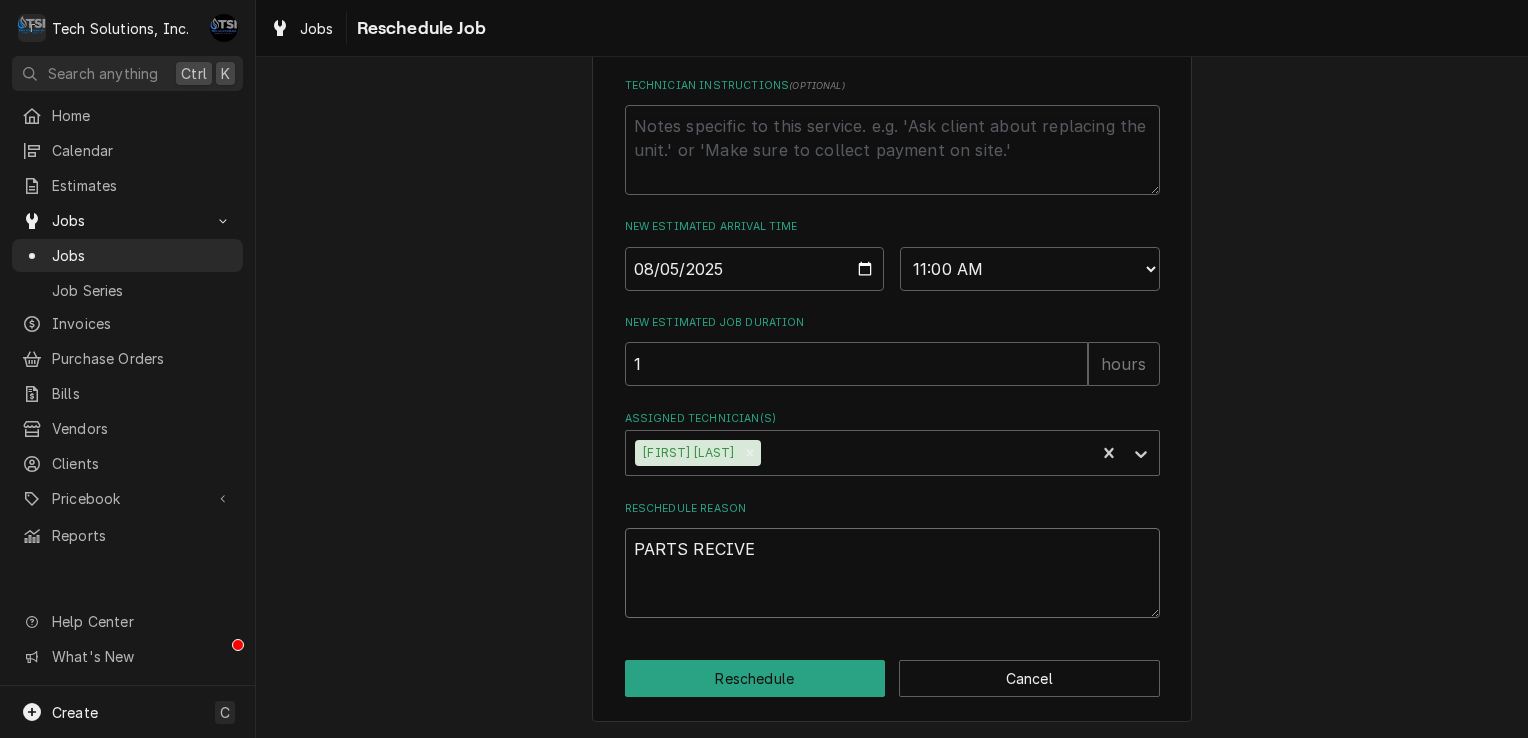 type on "x" 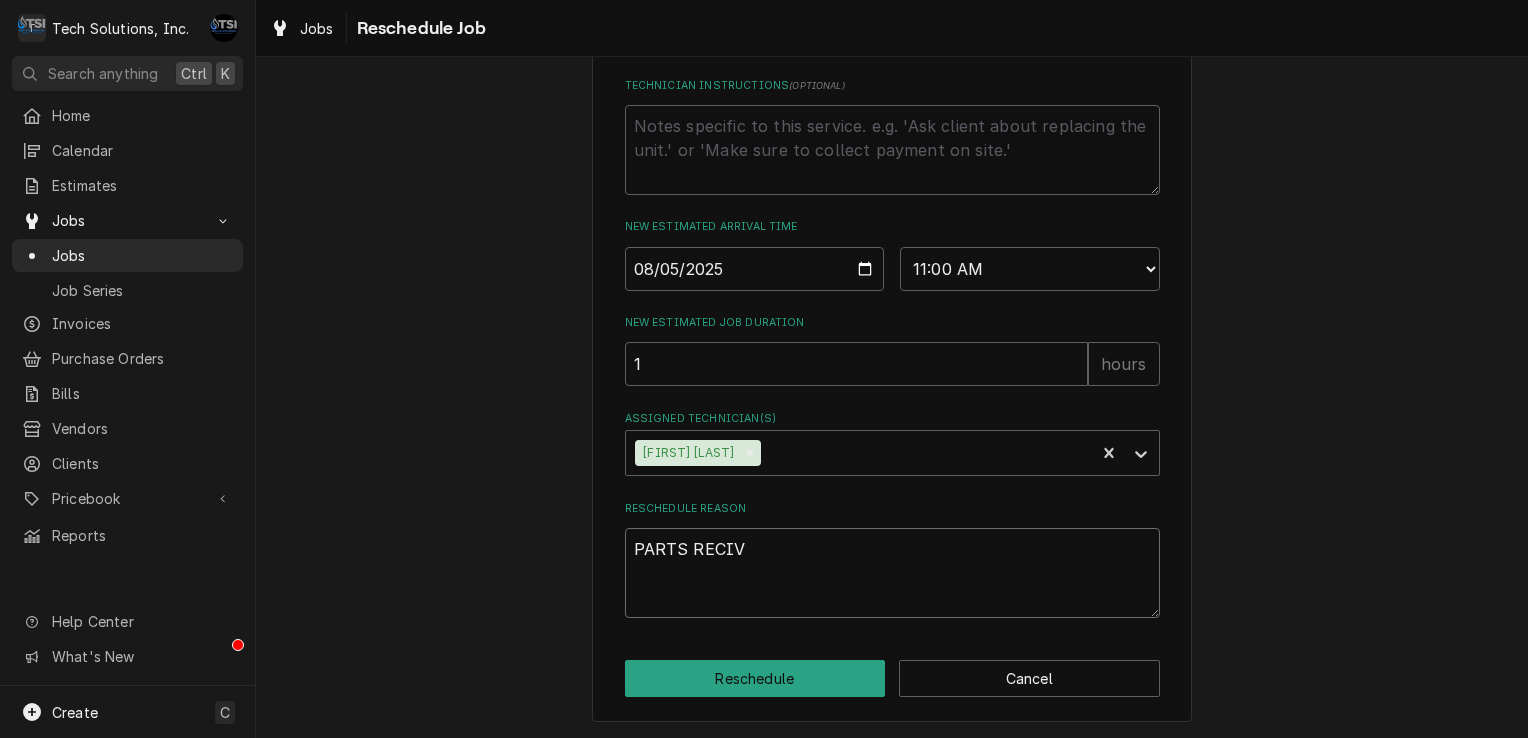 type on "x" 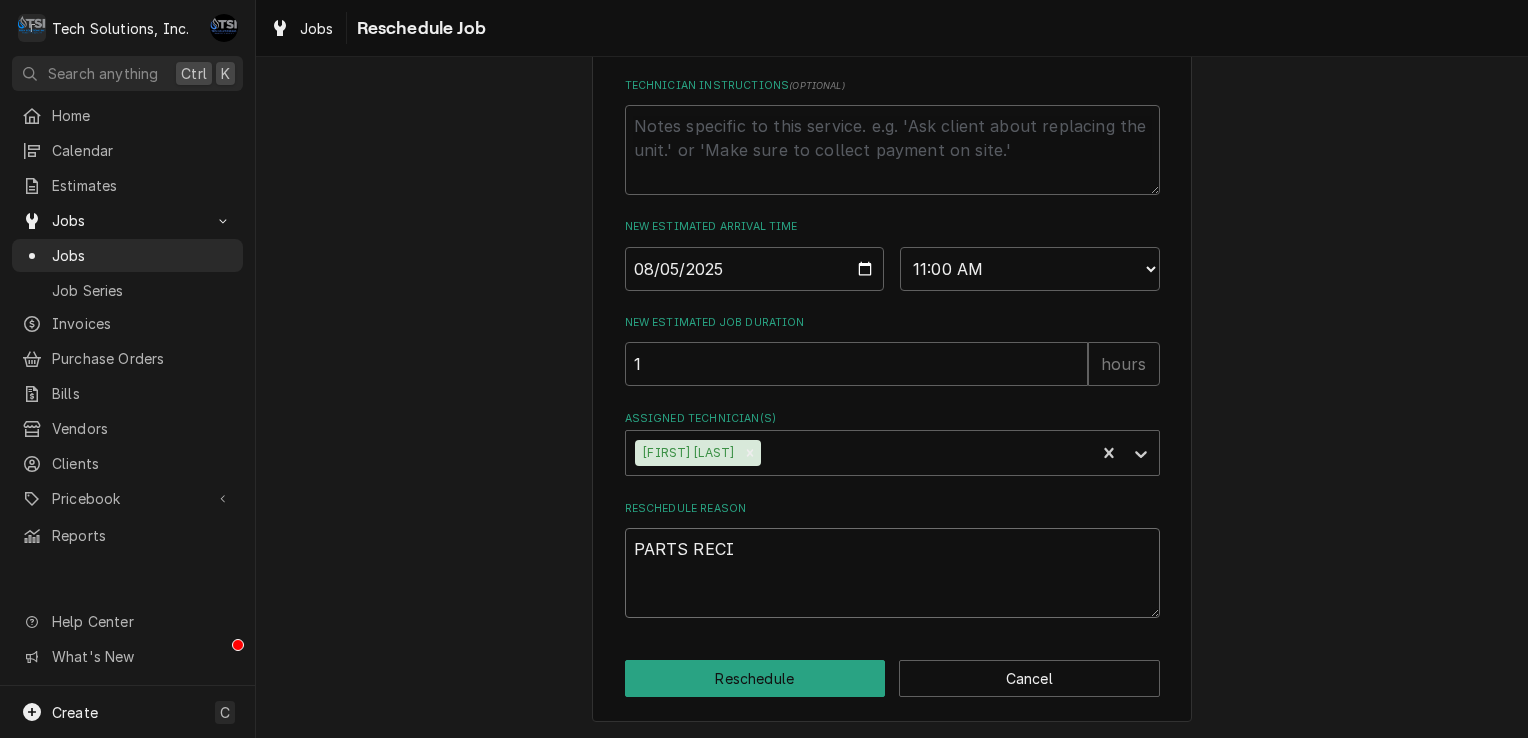 type on "x" 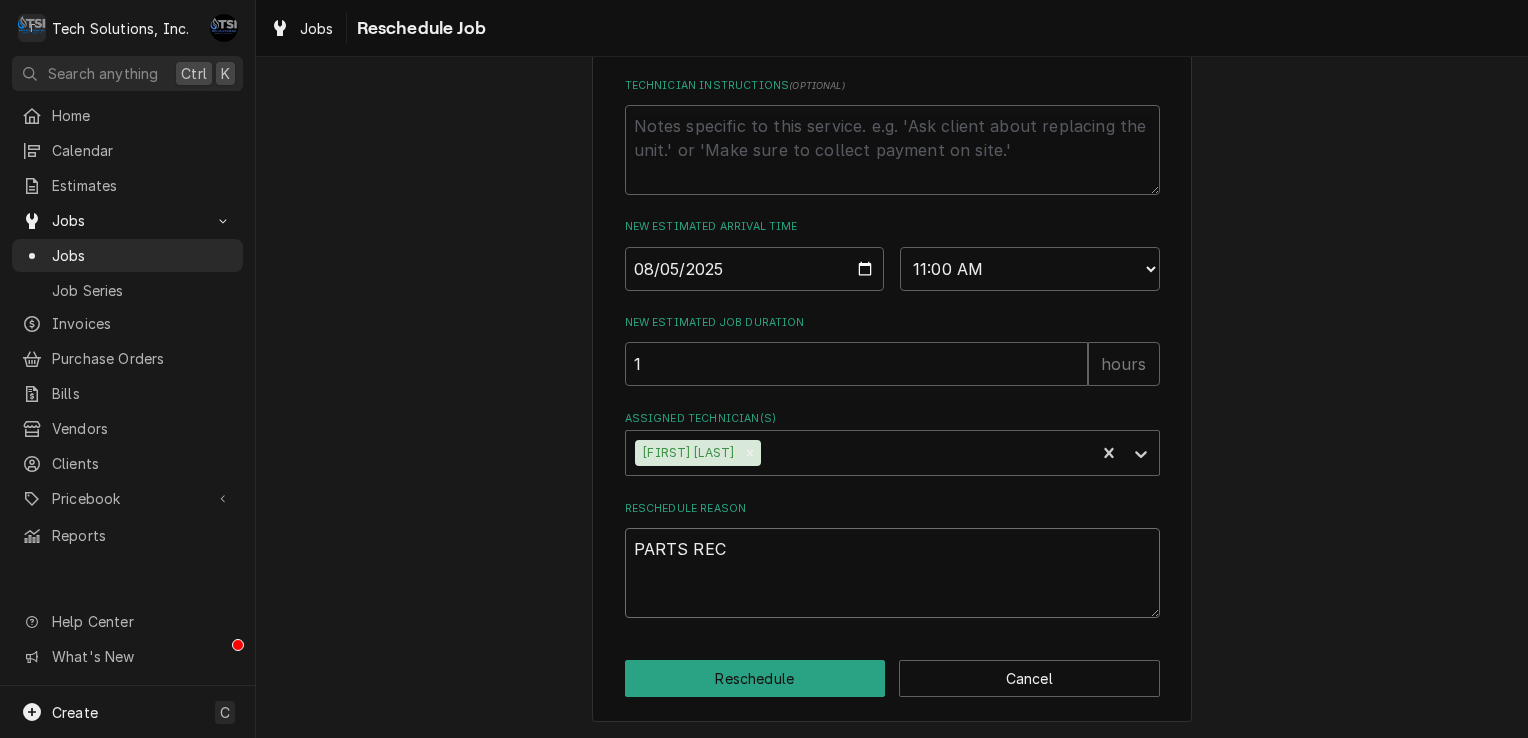 type on "x" 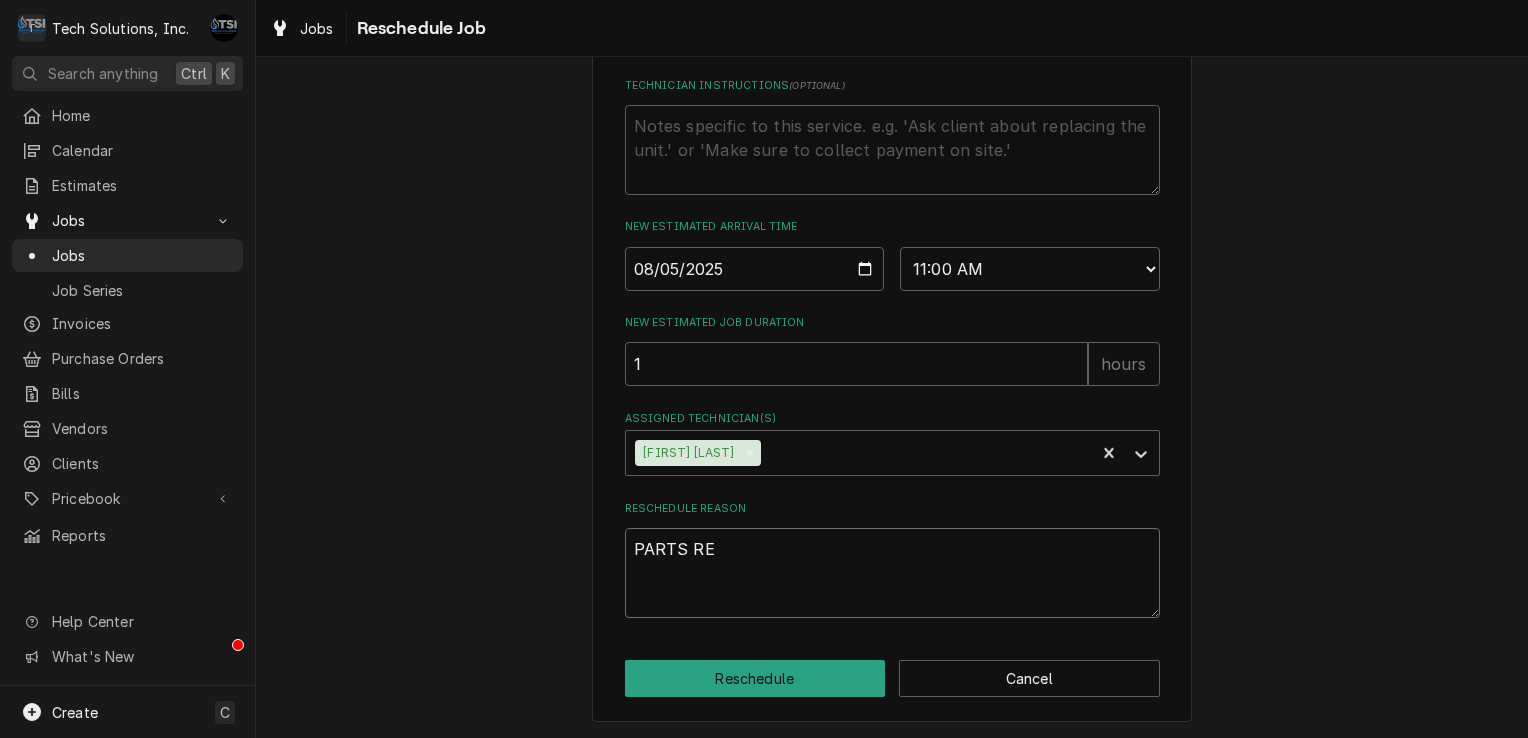 type on "x" 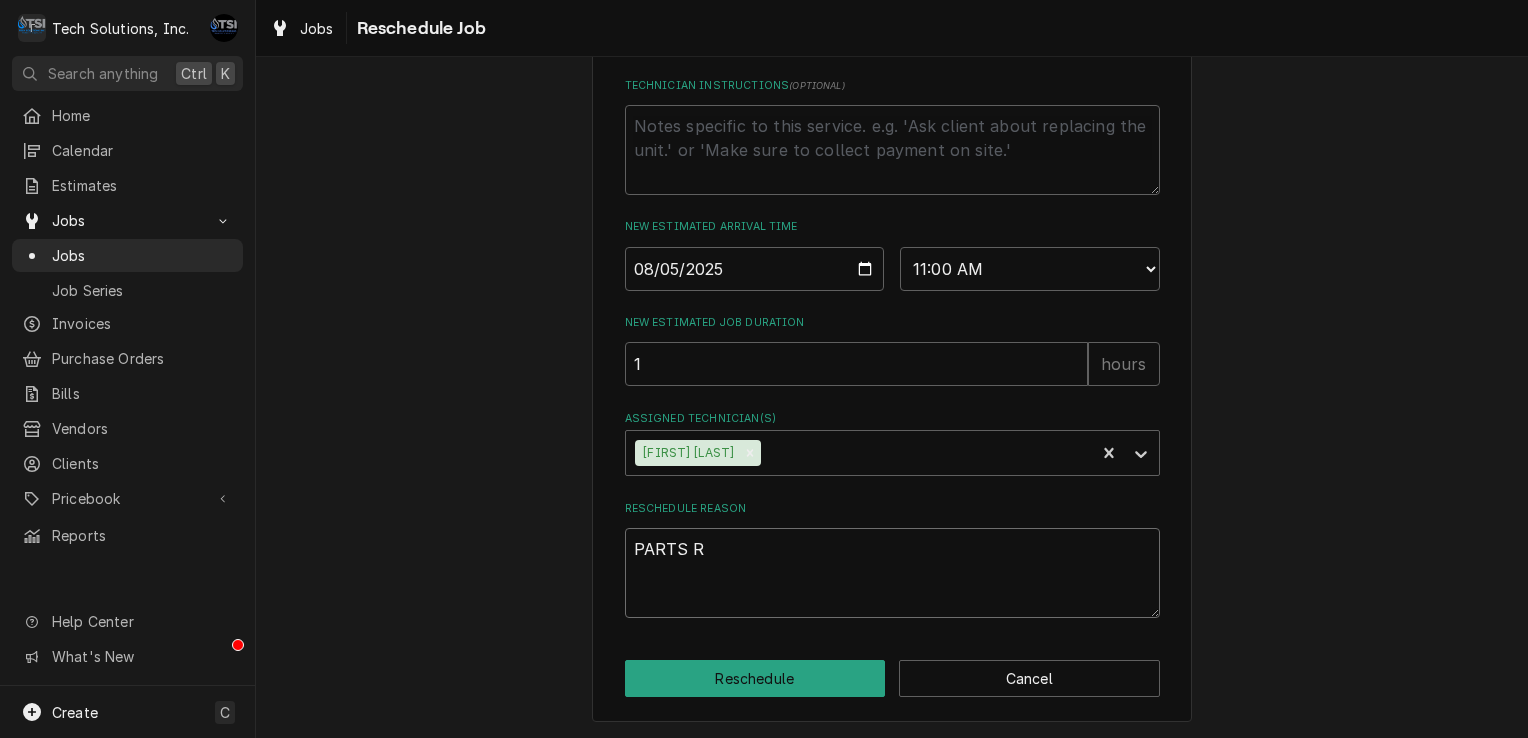 type on "x" 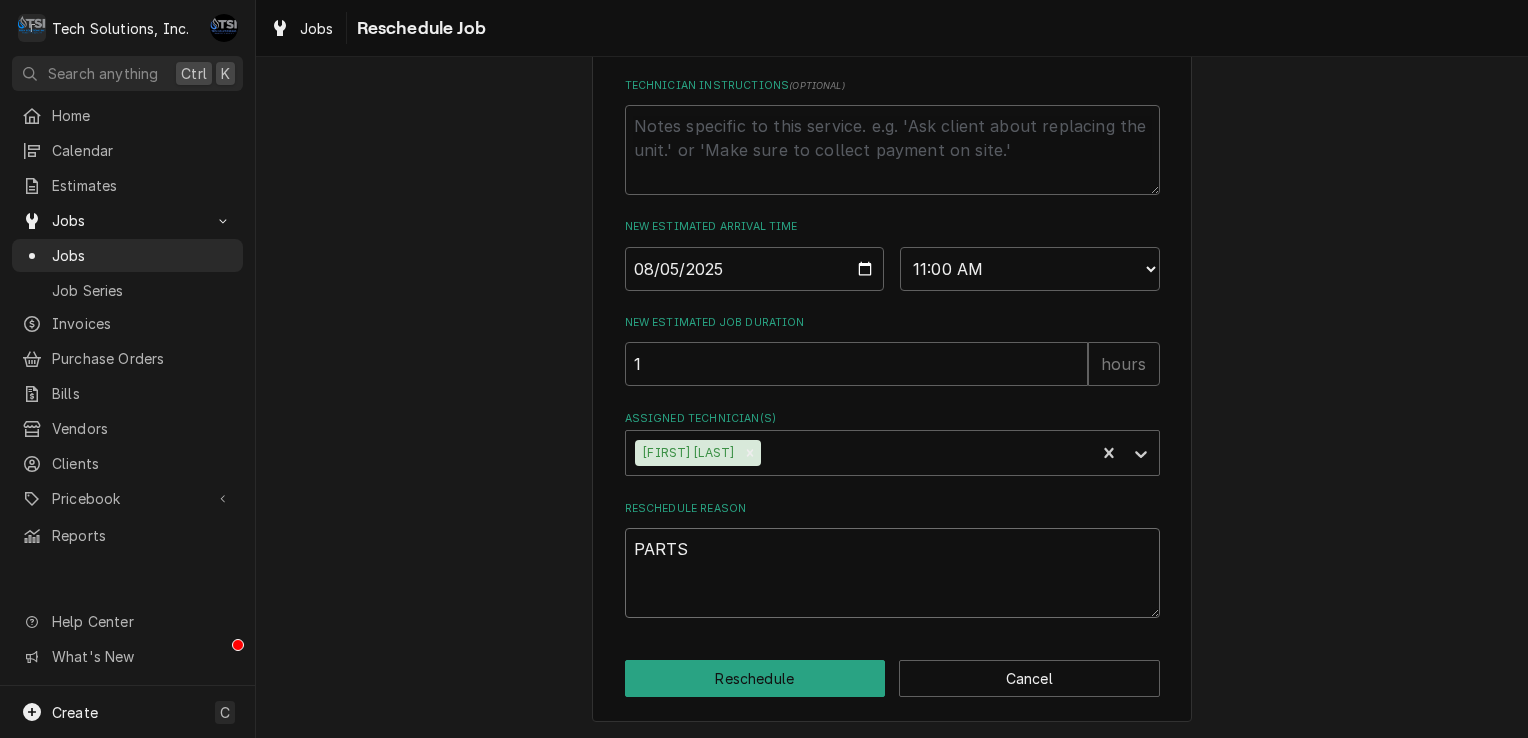type on "x" 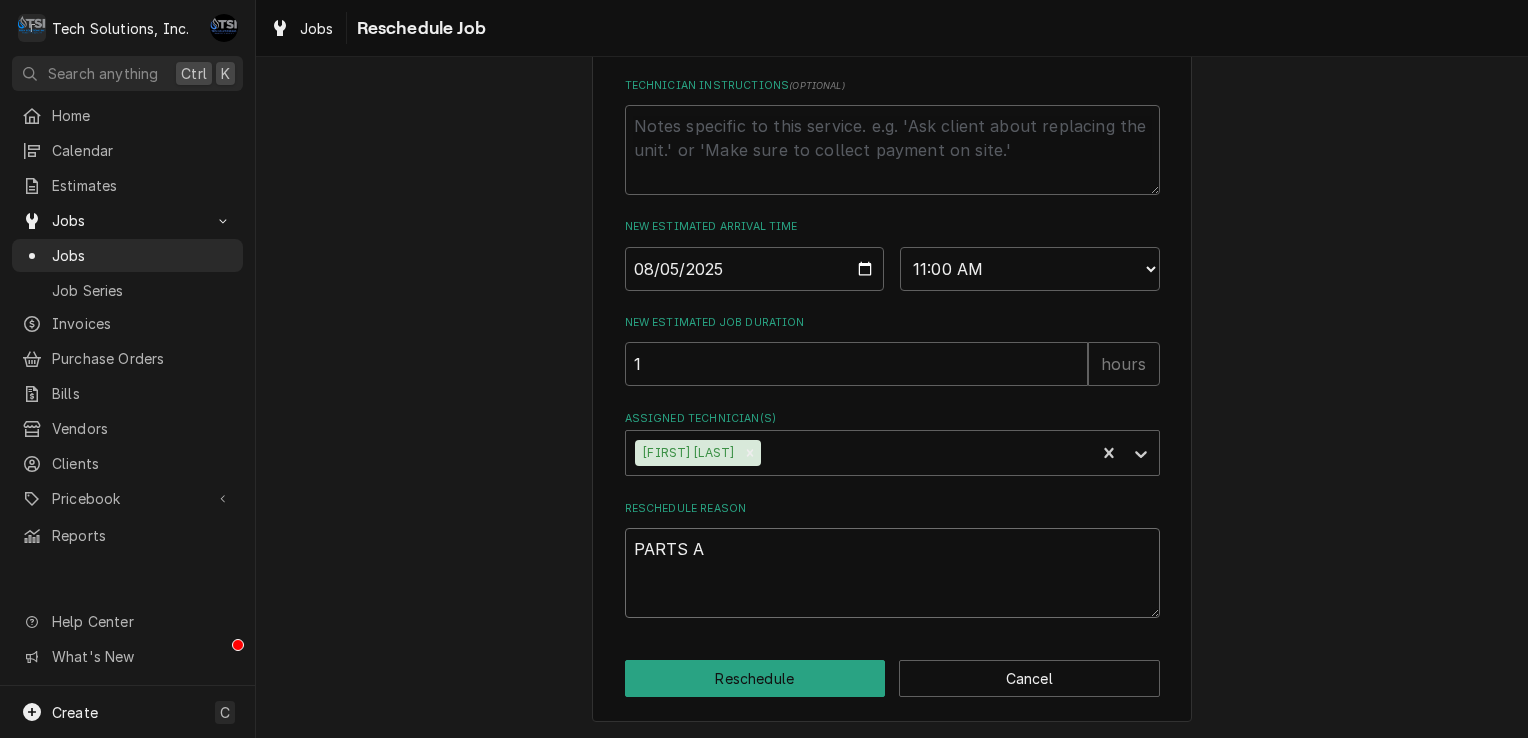 type on "x" 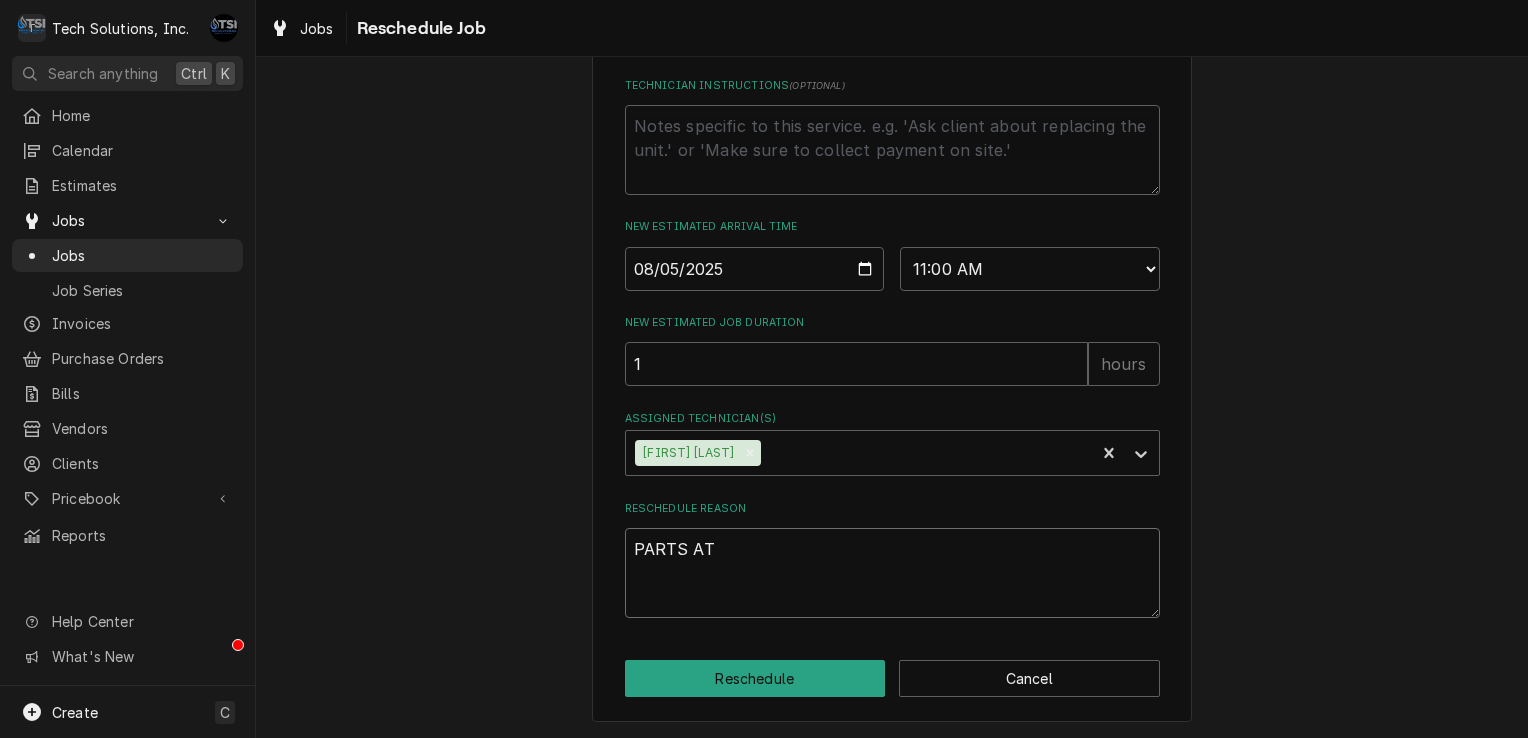 type on "x" 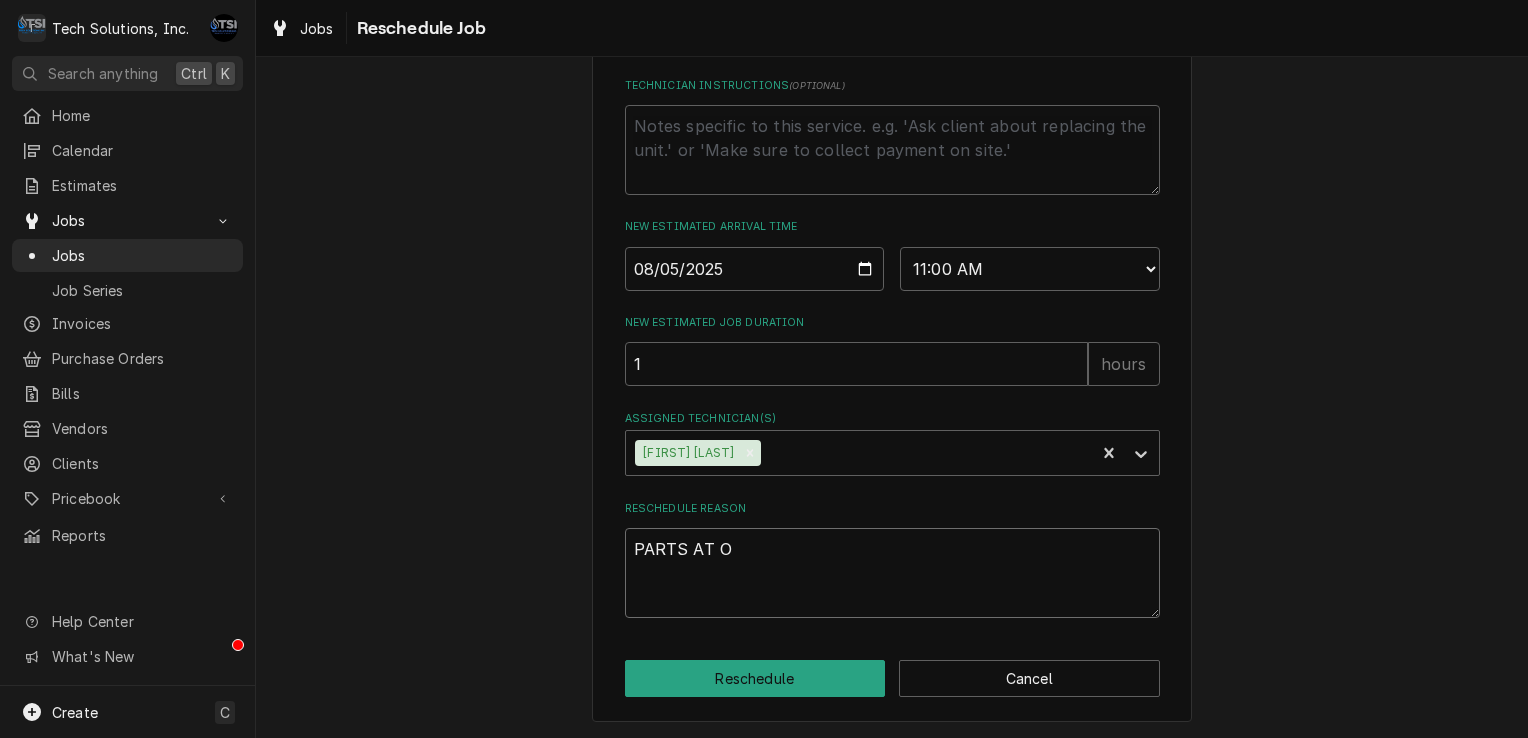 type on "x" 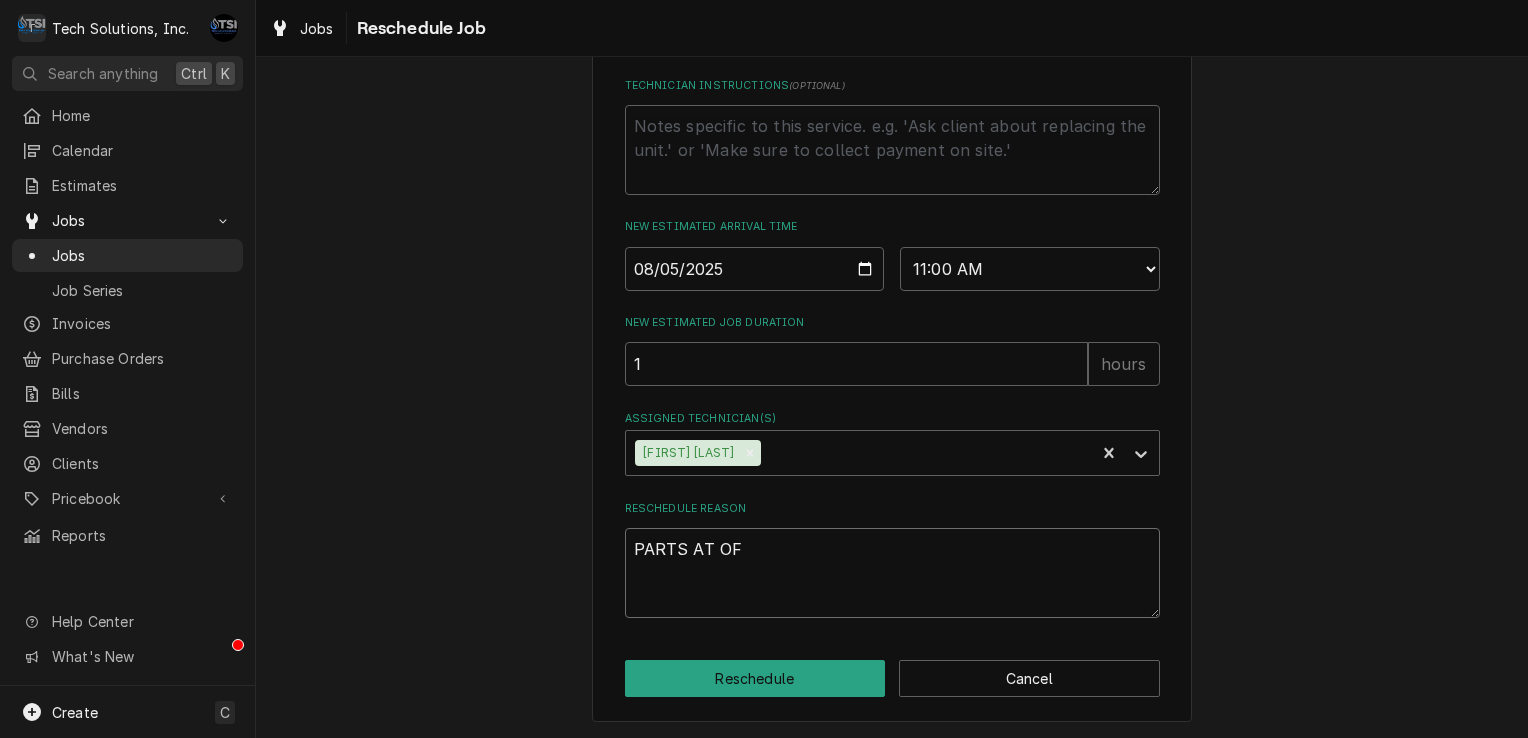 type on "x" 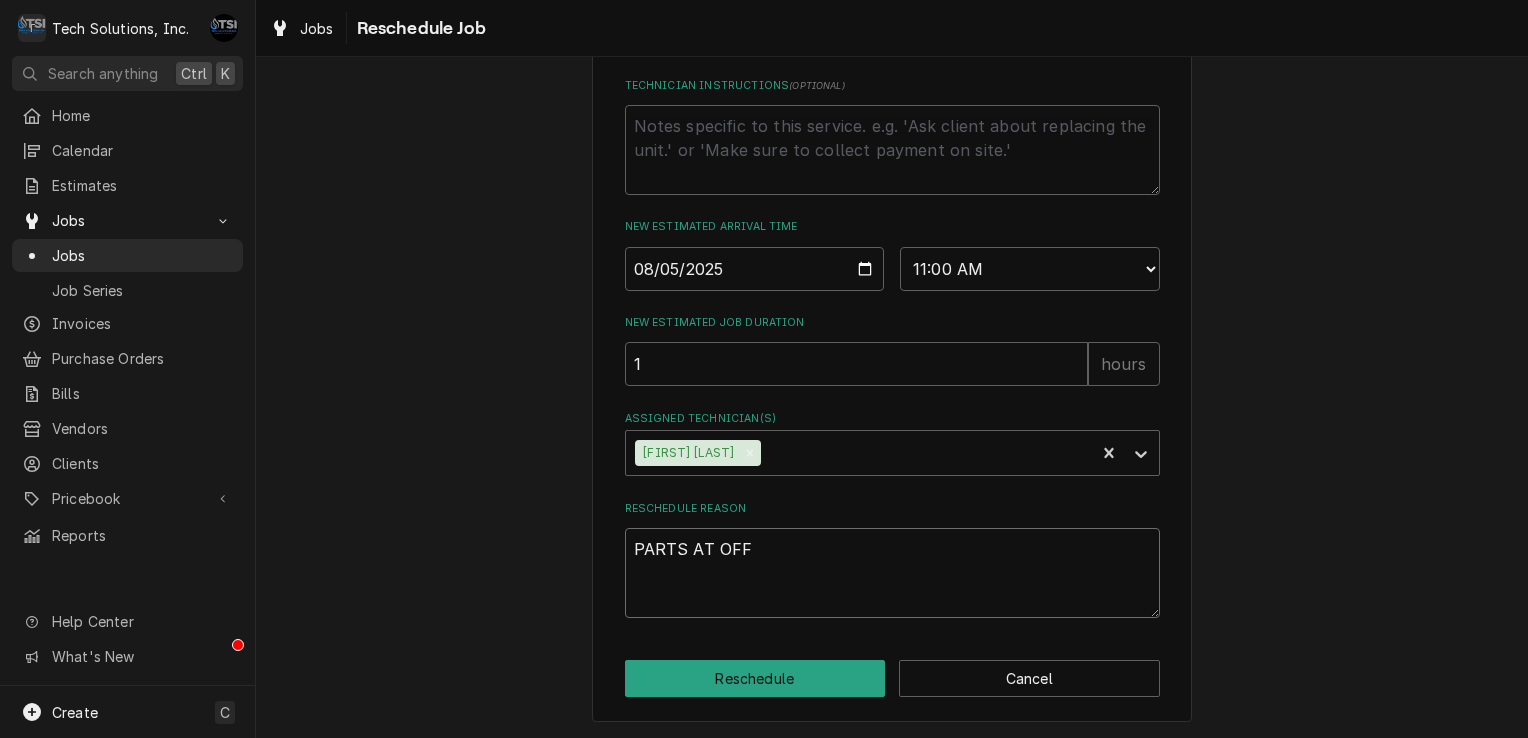 type on "x" 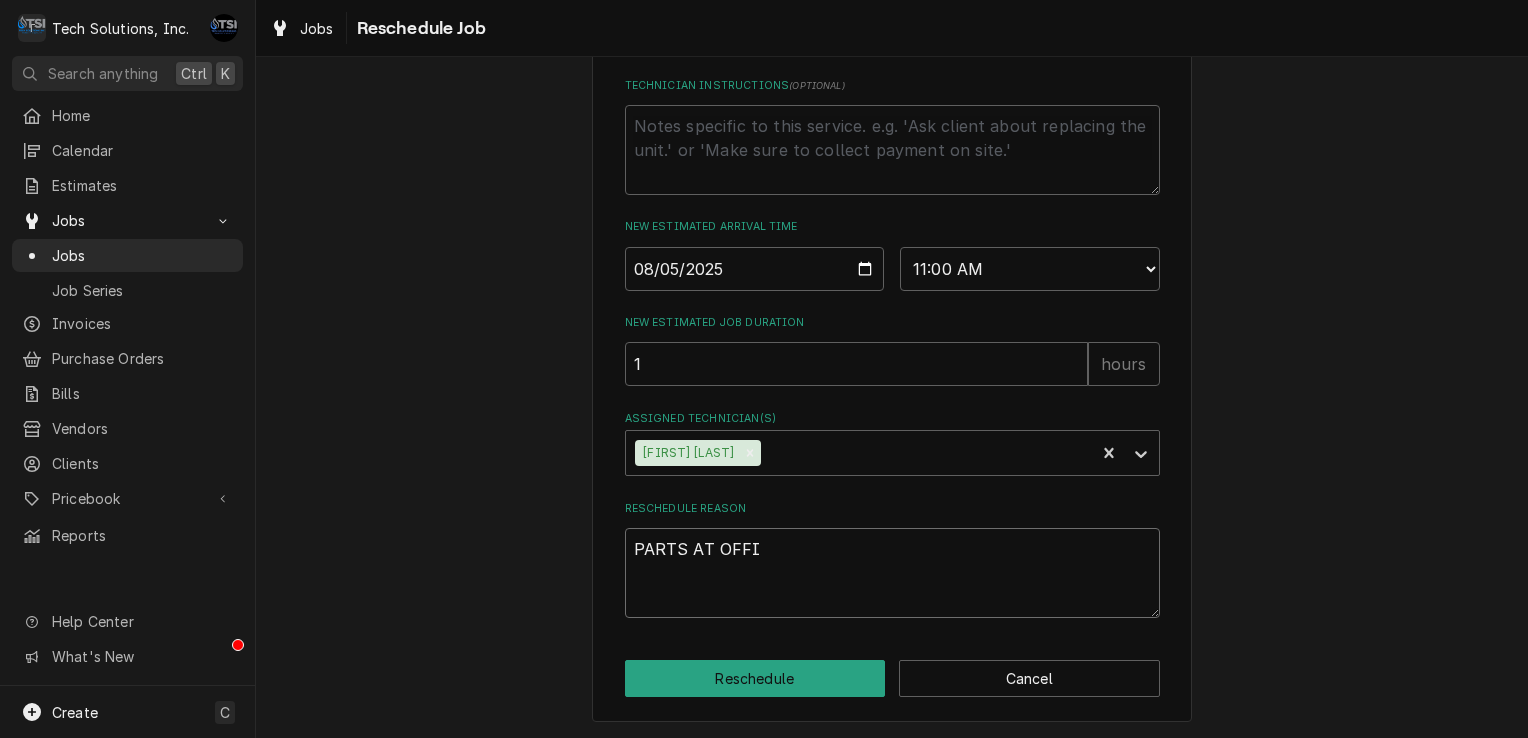 type on "x" 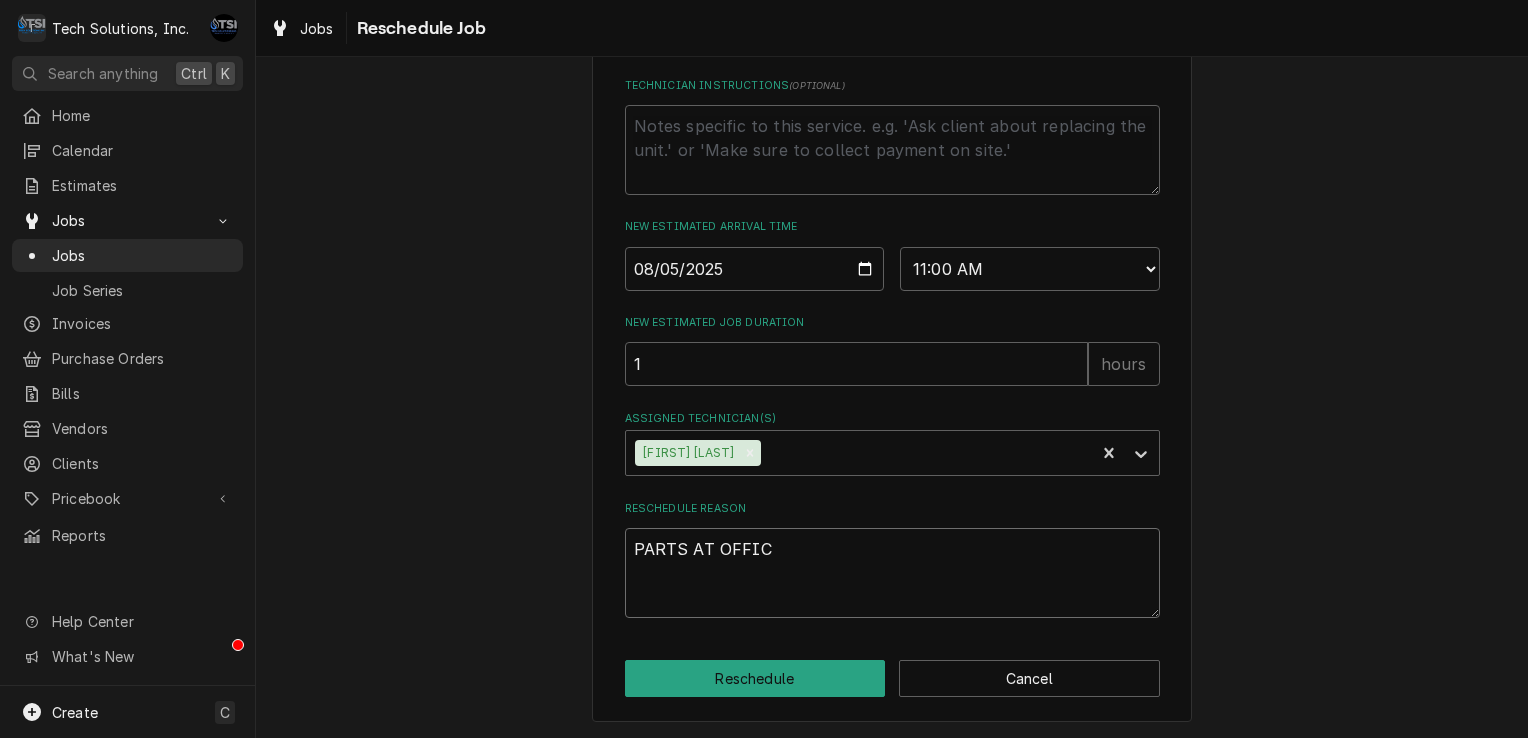 type on "x" 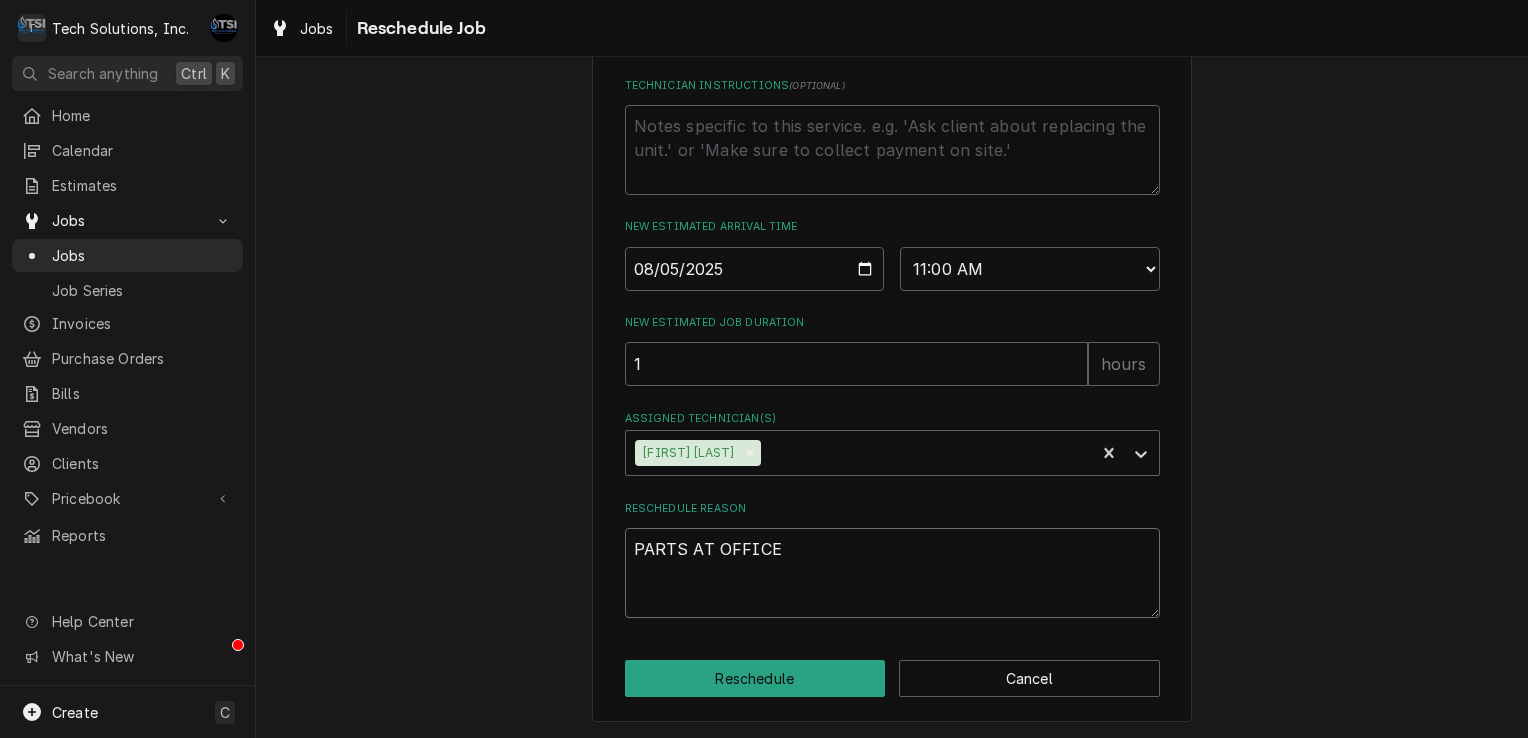 type on "x" 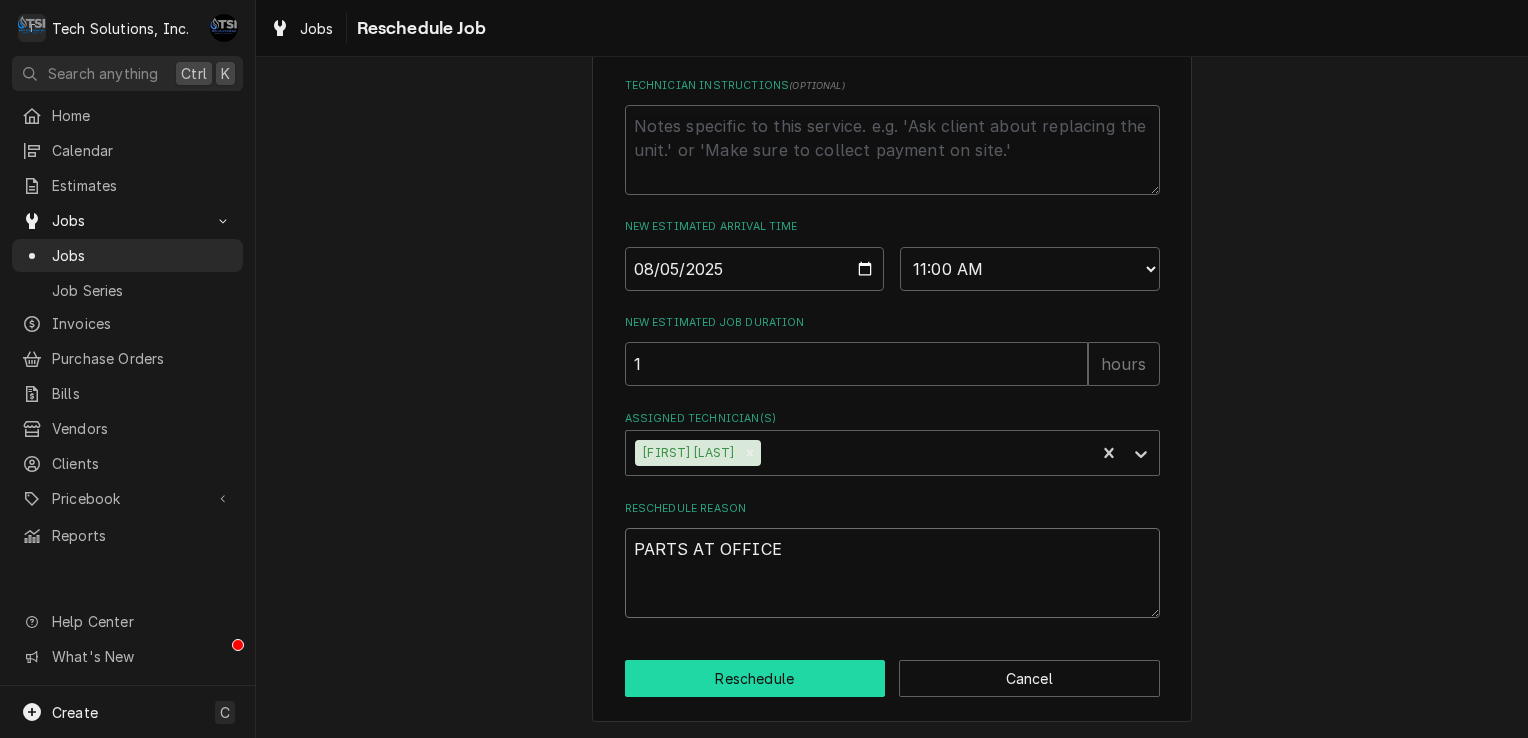 type on "PARTS AT OFFICE" 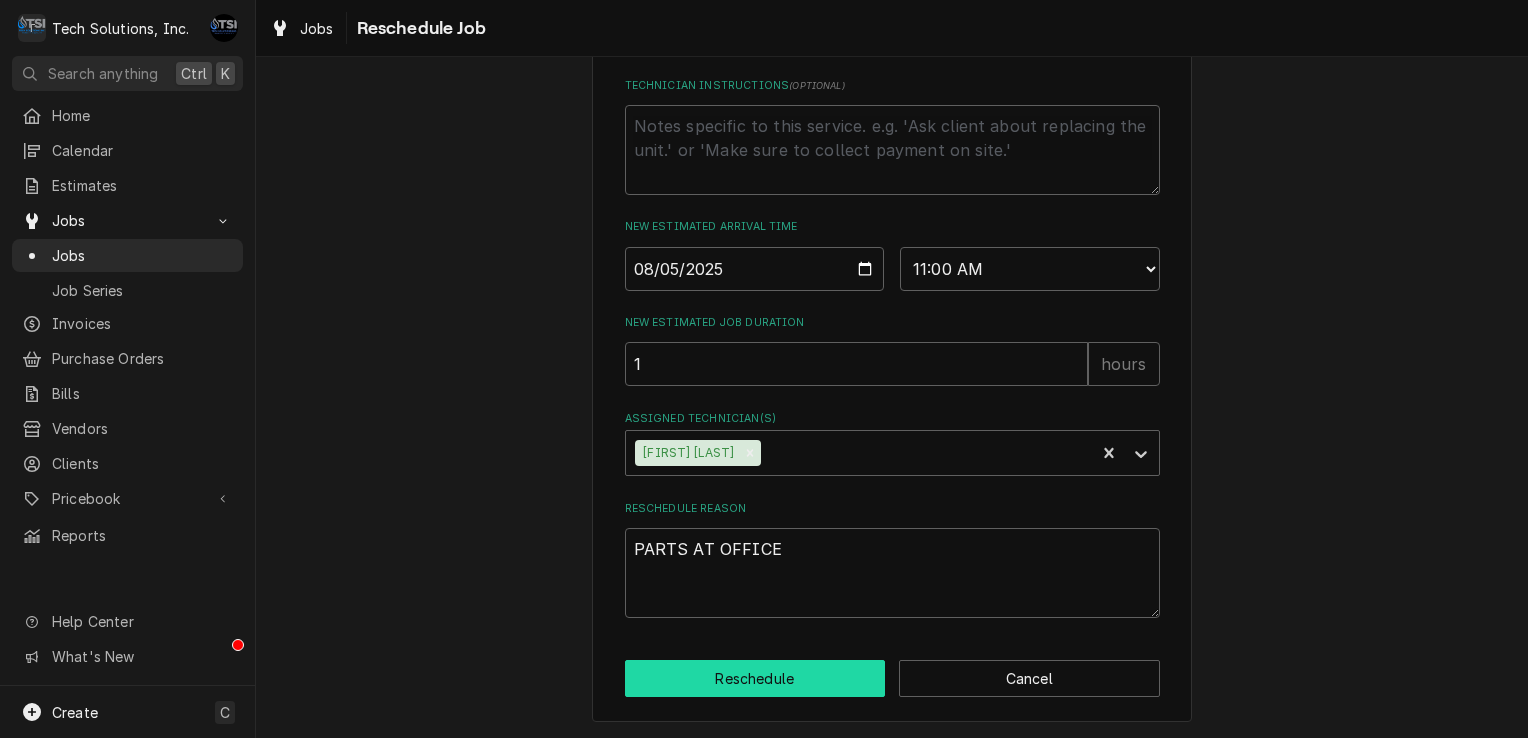 click on "Reschedule" at bounding box center [755, 678] 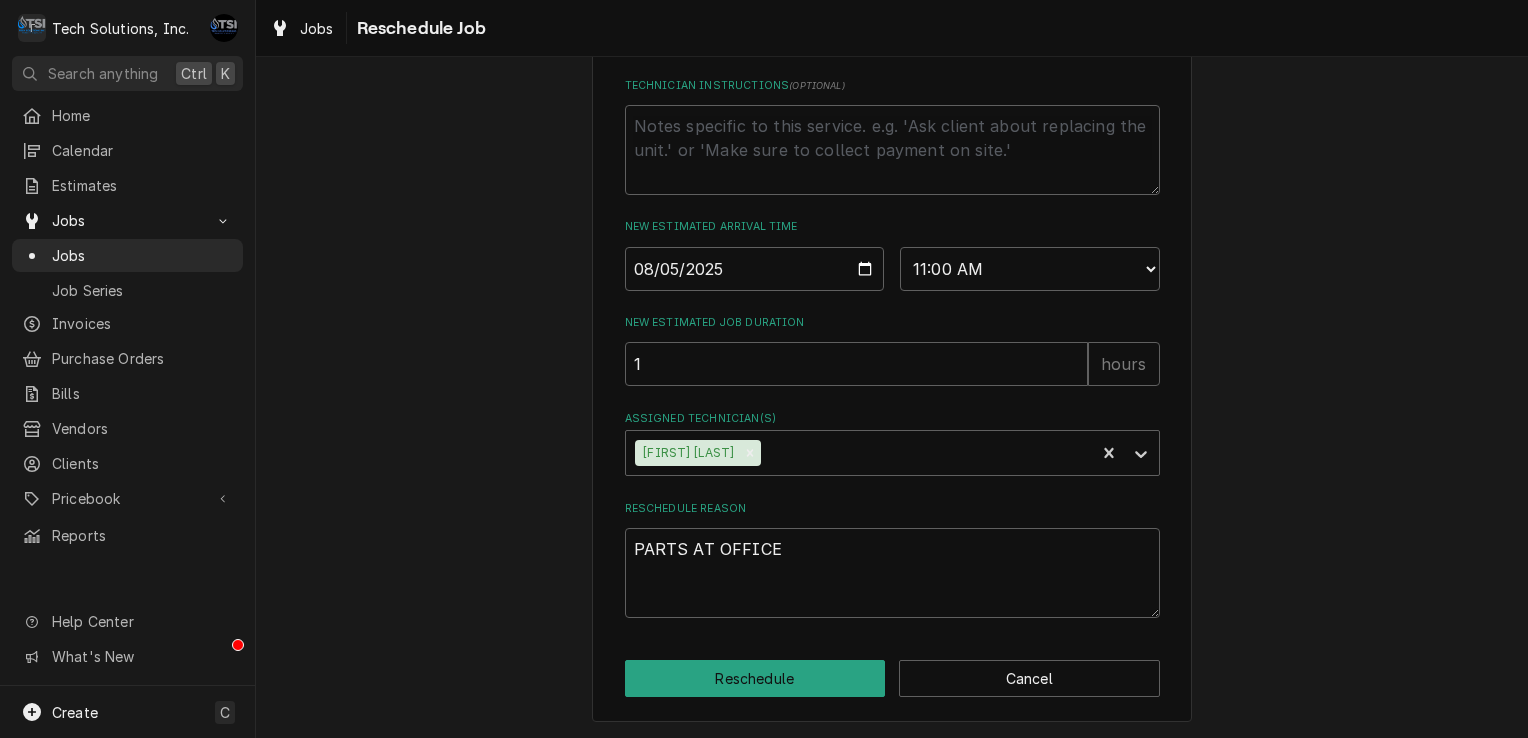 type on "x" 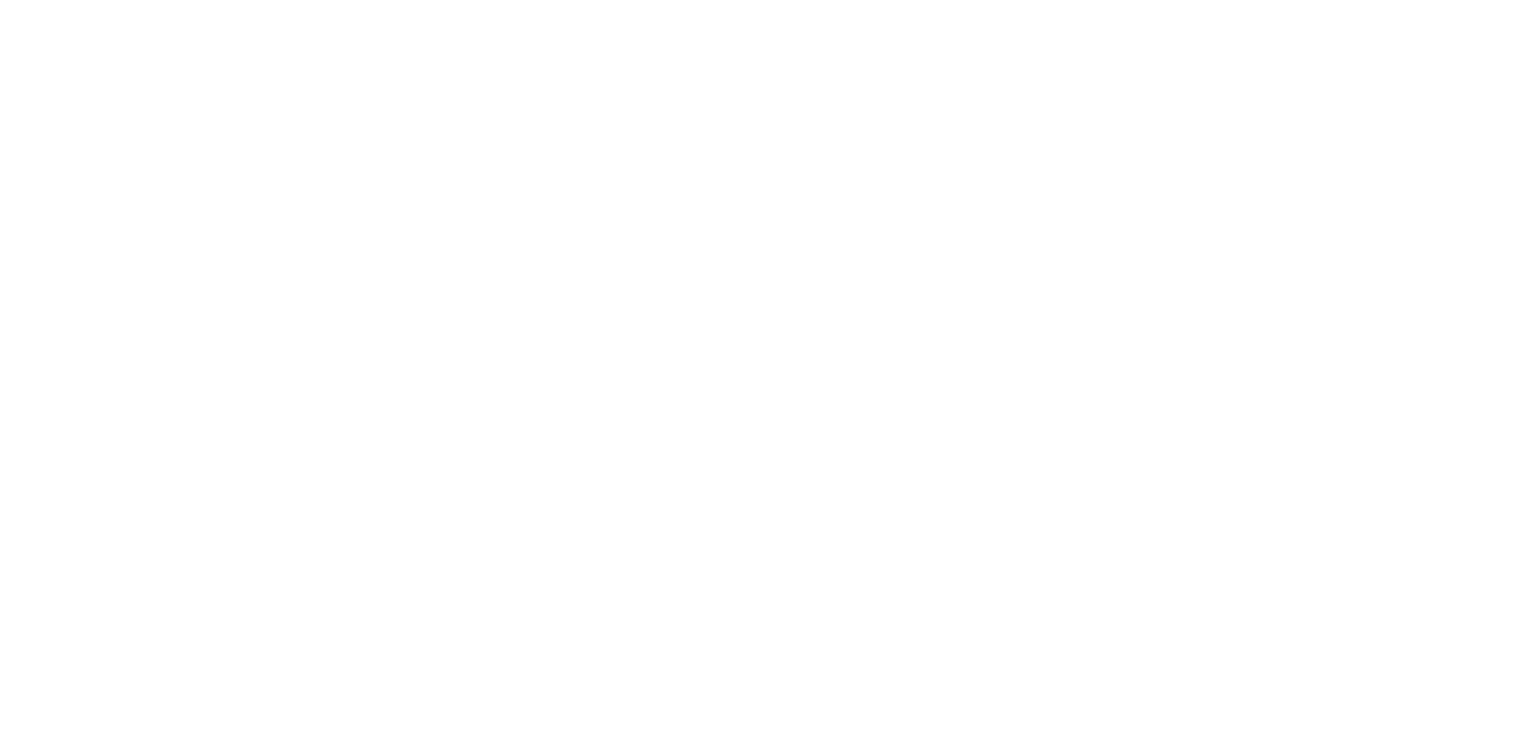 scroll, scrollTop: 0, scrollLeft: 0, axis: both 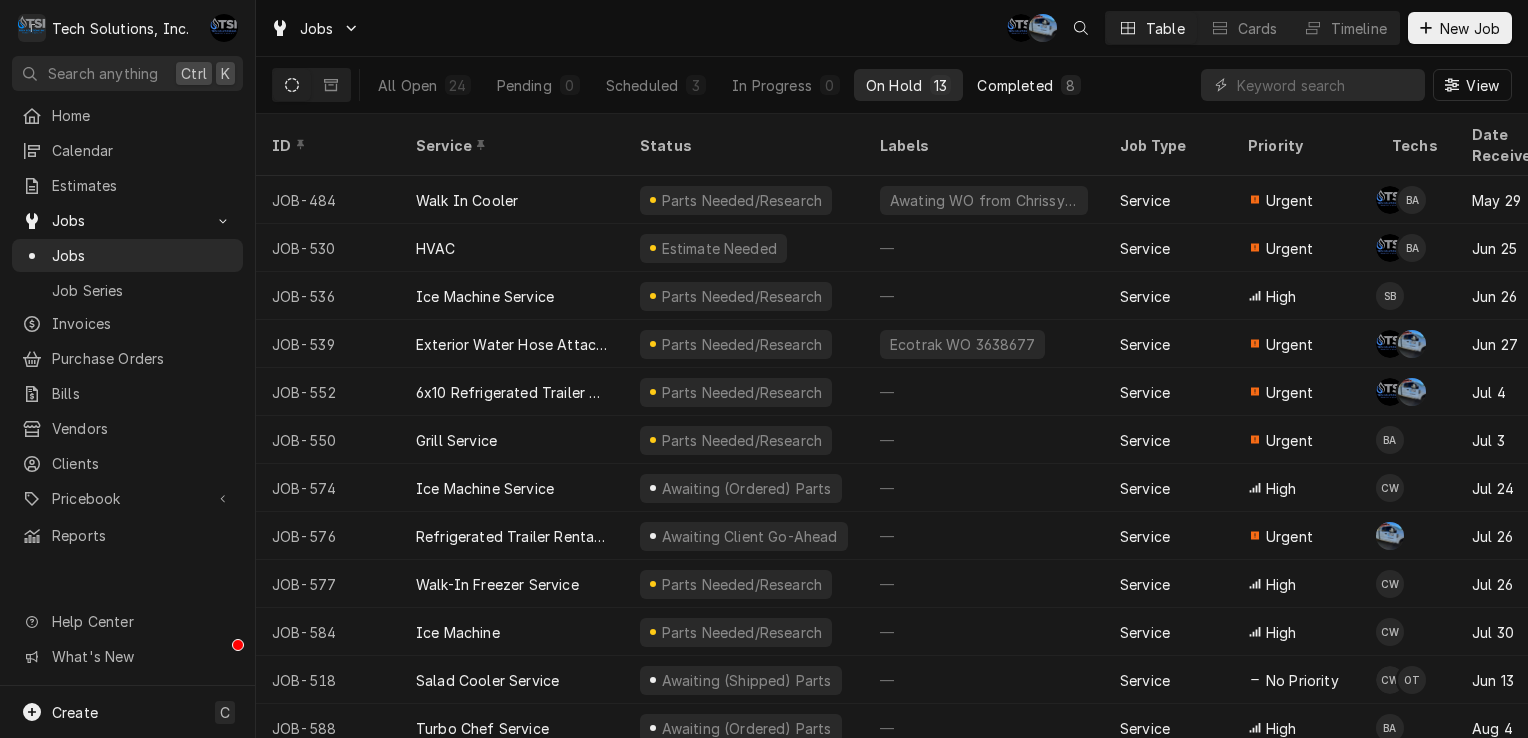 click on "Completed 8" at bounding box center (1028, 85) 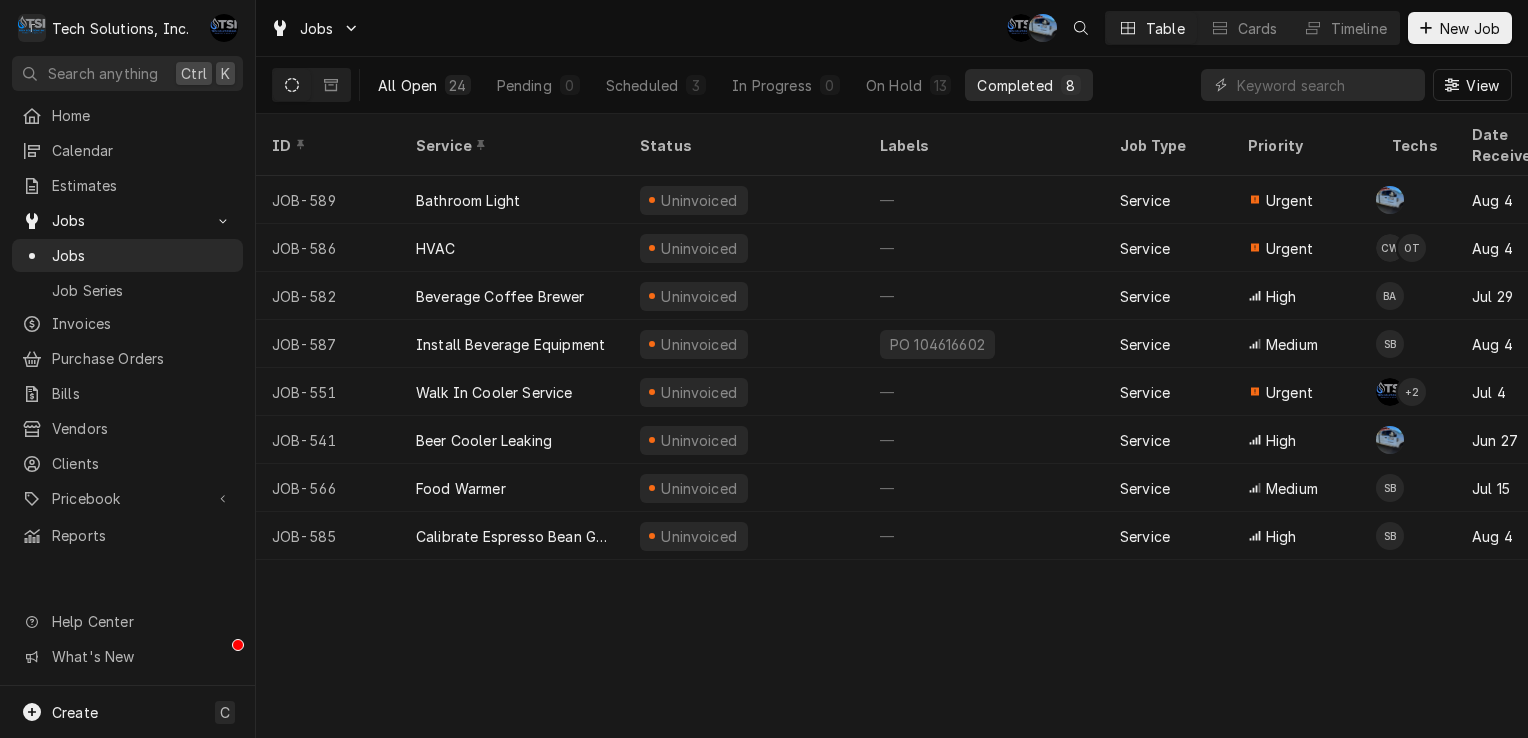 click on "All Open 24" at bounding box center (424, 85) 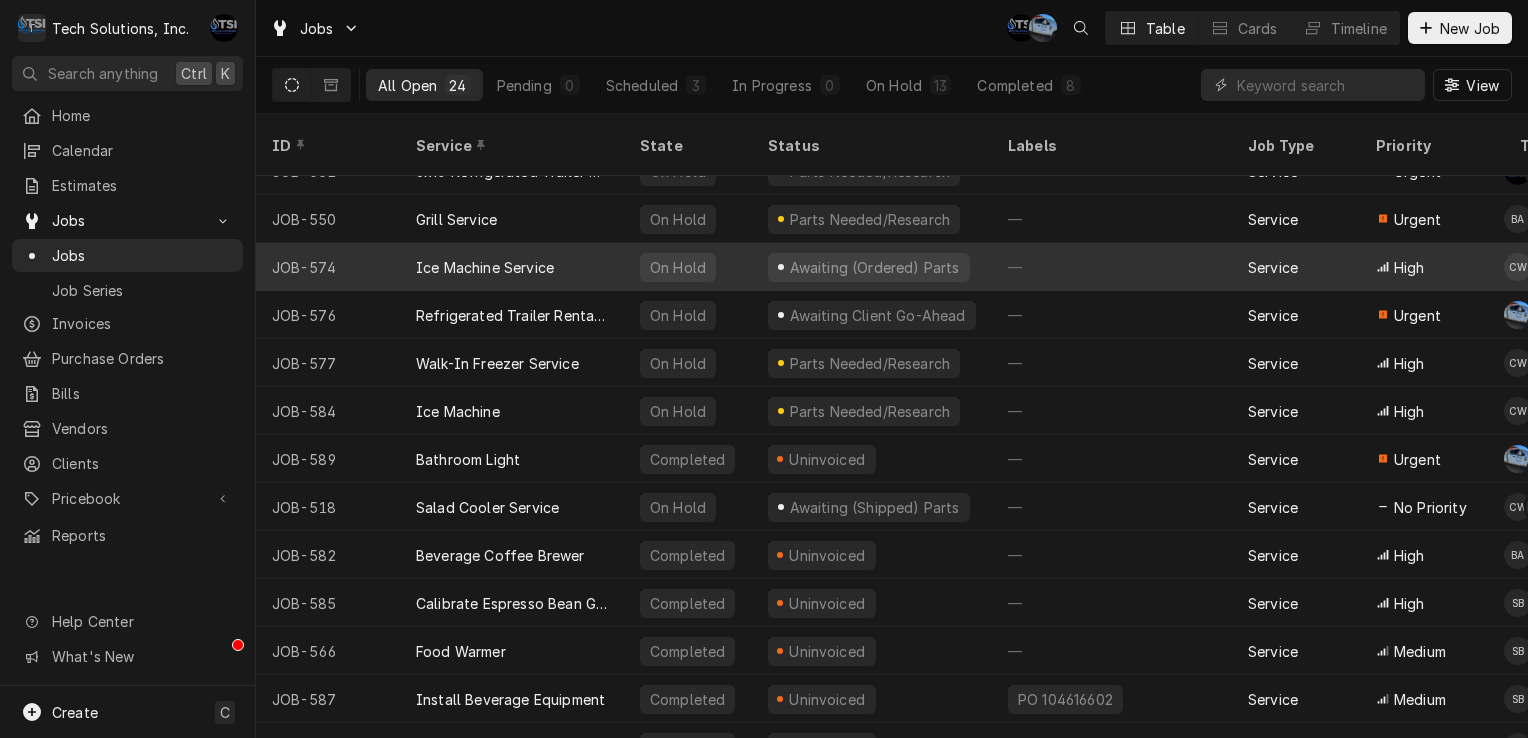 scroll, scrollTop: 388, scrollLeft: 0, axis: vertical 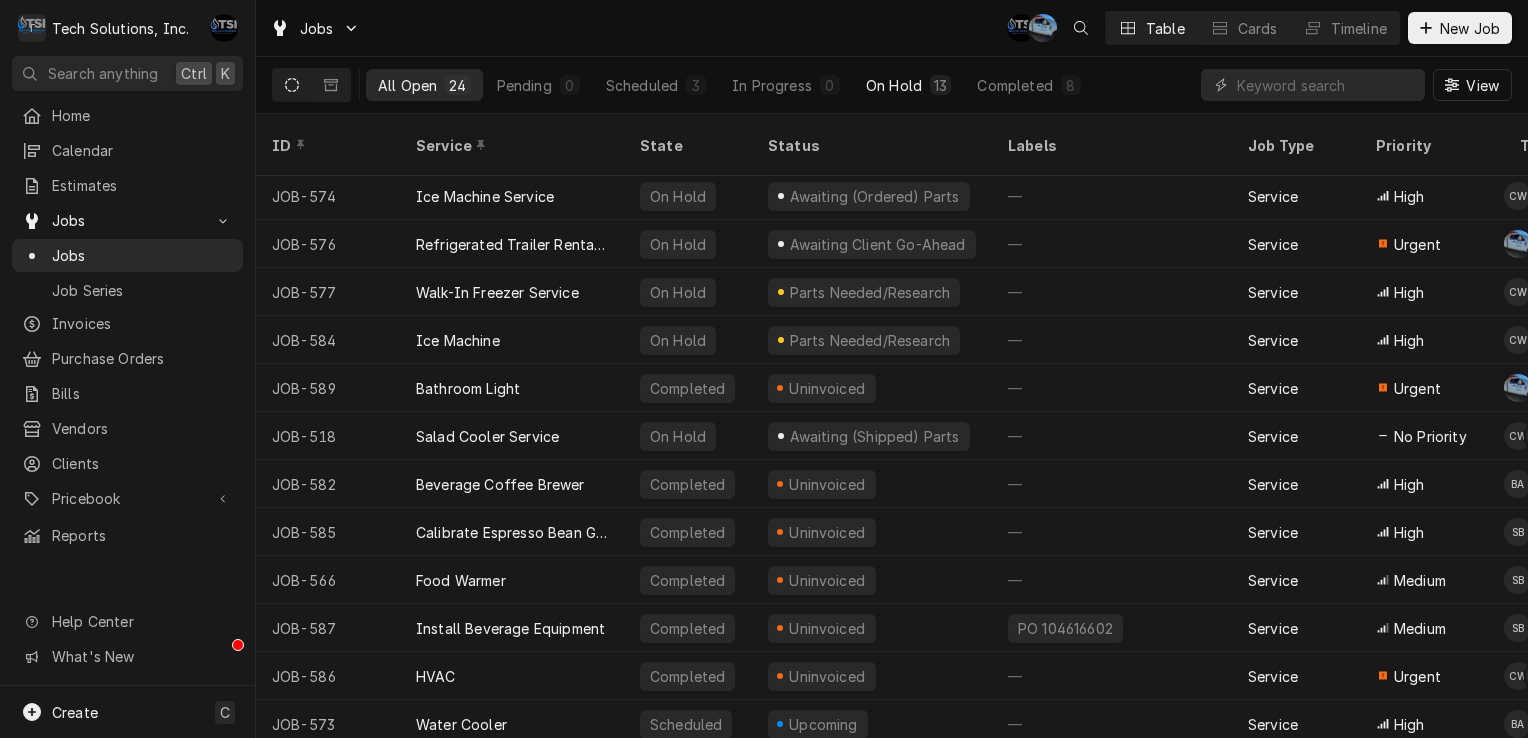 click on "On Hold" at bounding box center [894, 85] 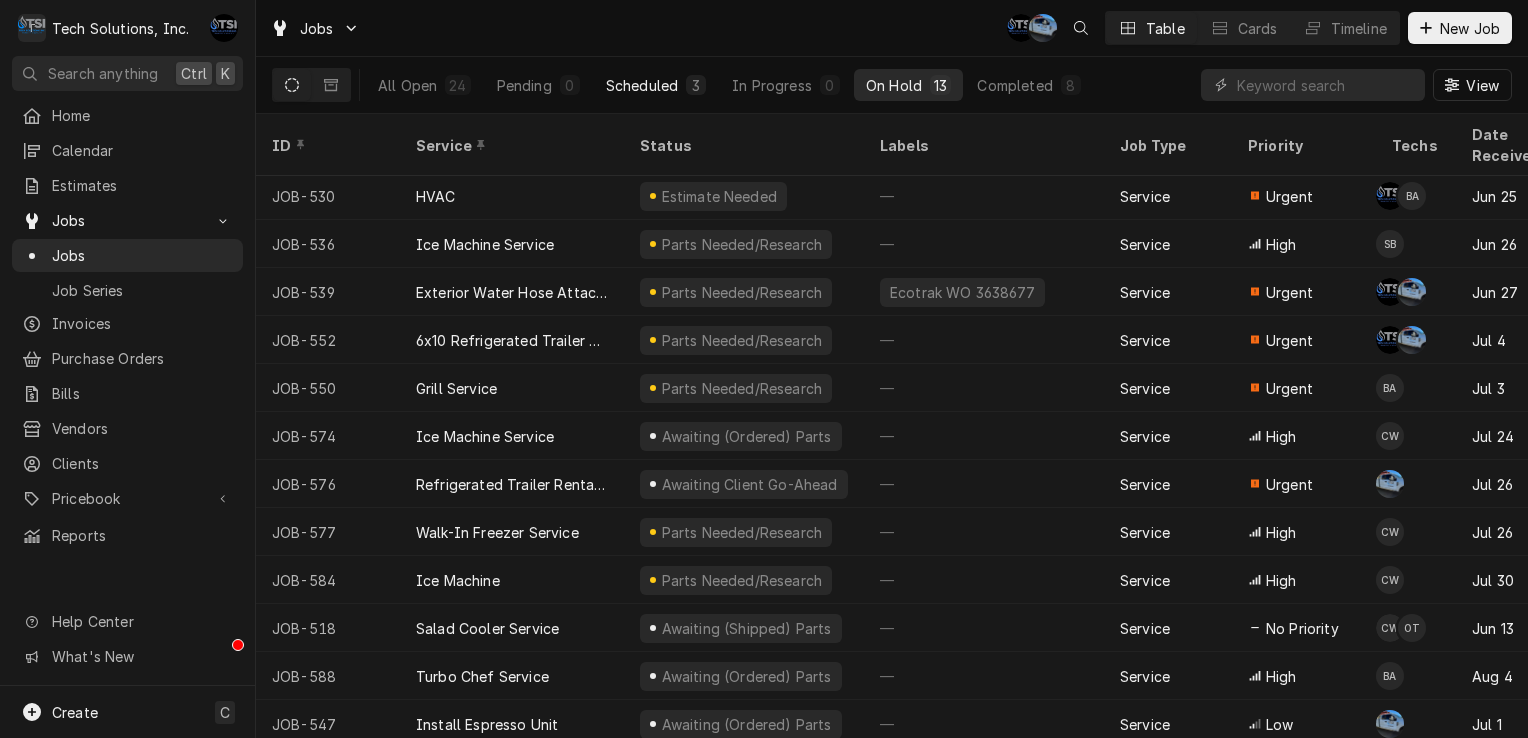 click on "Scheduled" at bounding box center [642, 85] 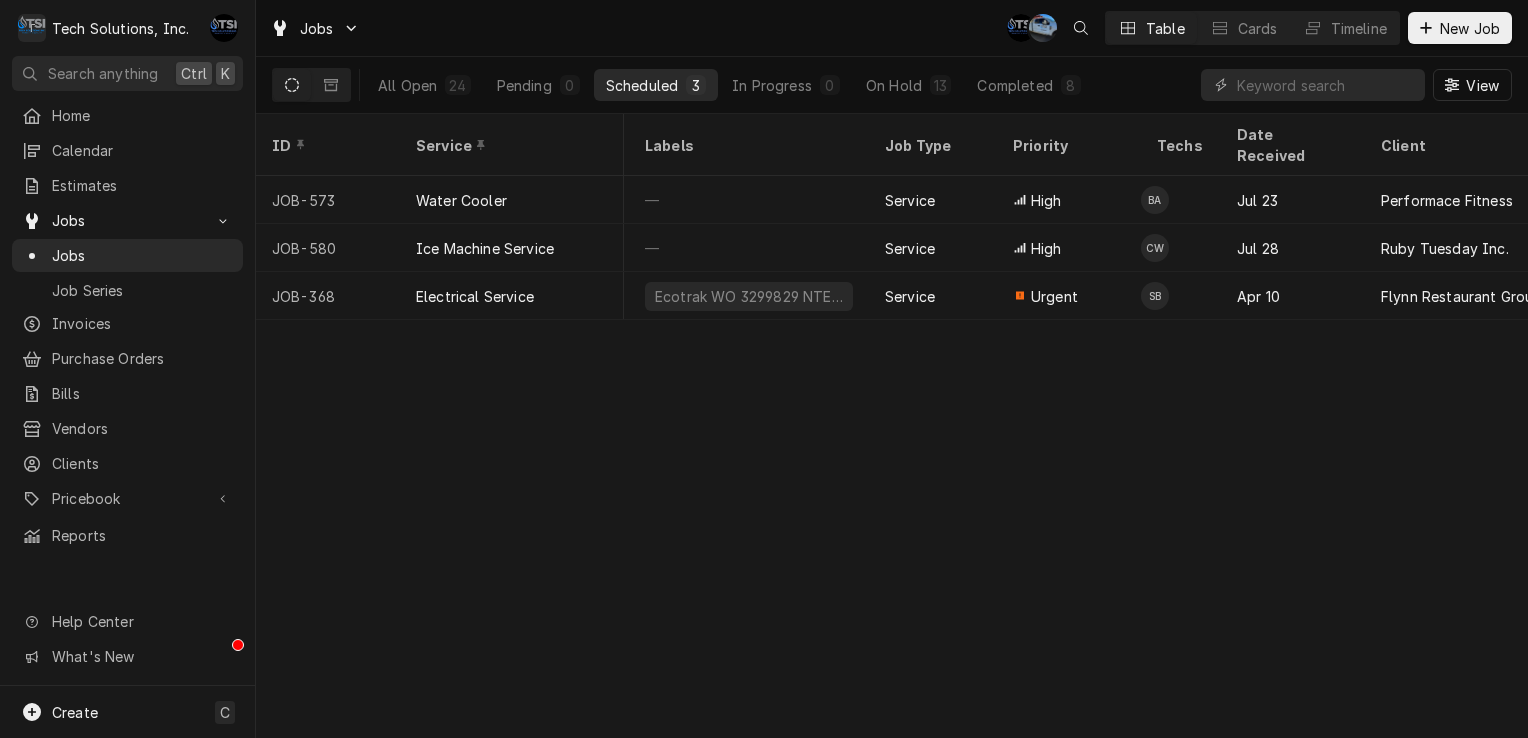scroll, scrollTop: 0, scrollLeft: 0, axis: both 